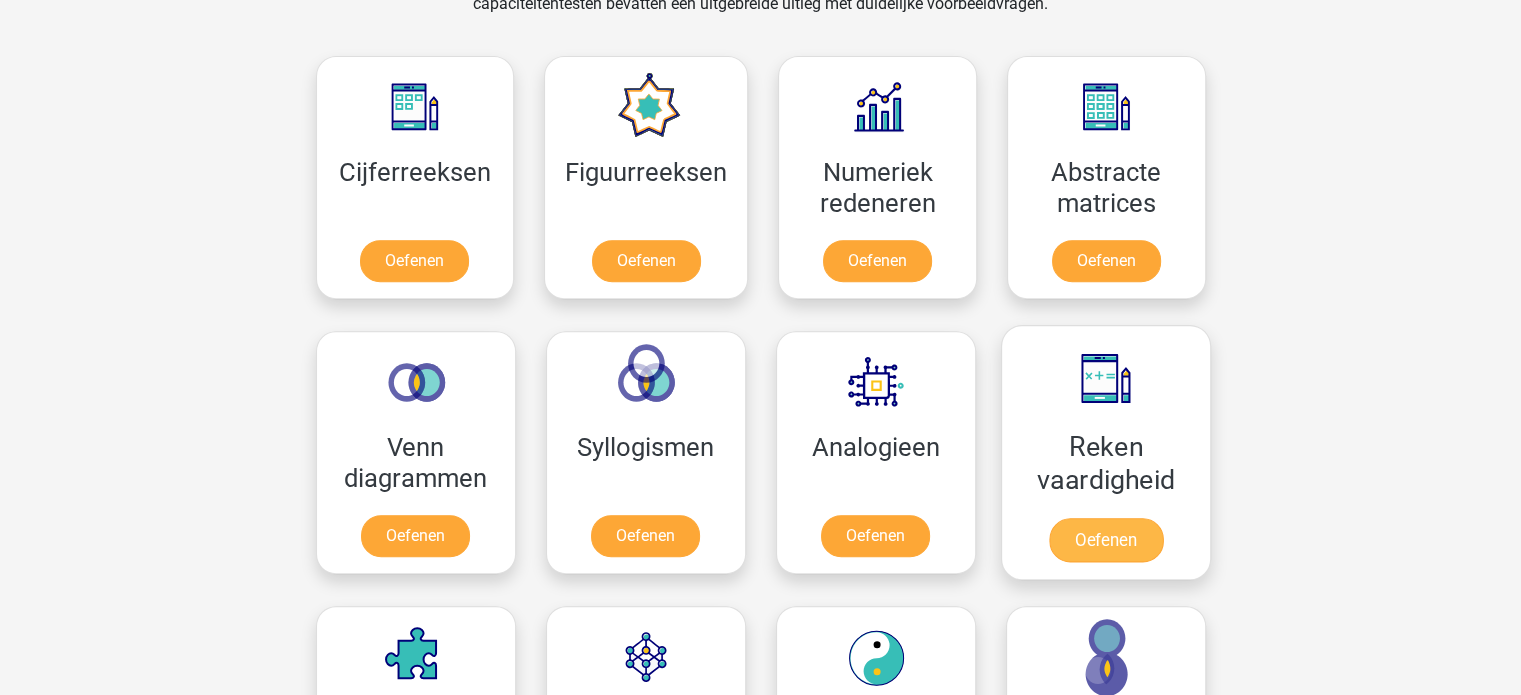 scroll, scrollTop: 880, scrollLeft: 0, axis: vertical 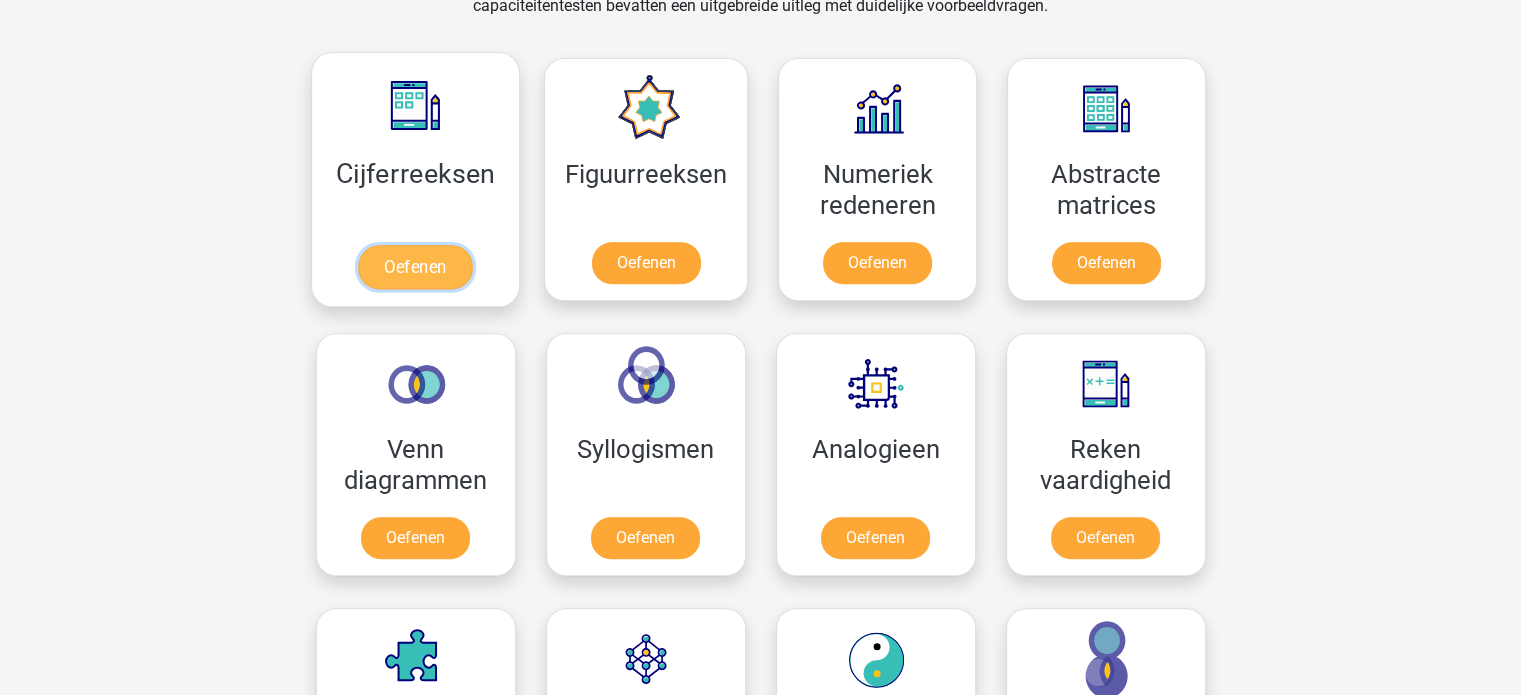 click on "Oefenen" at bounding box center (415, 267) 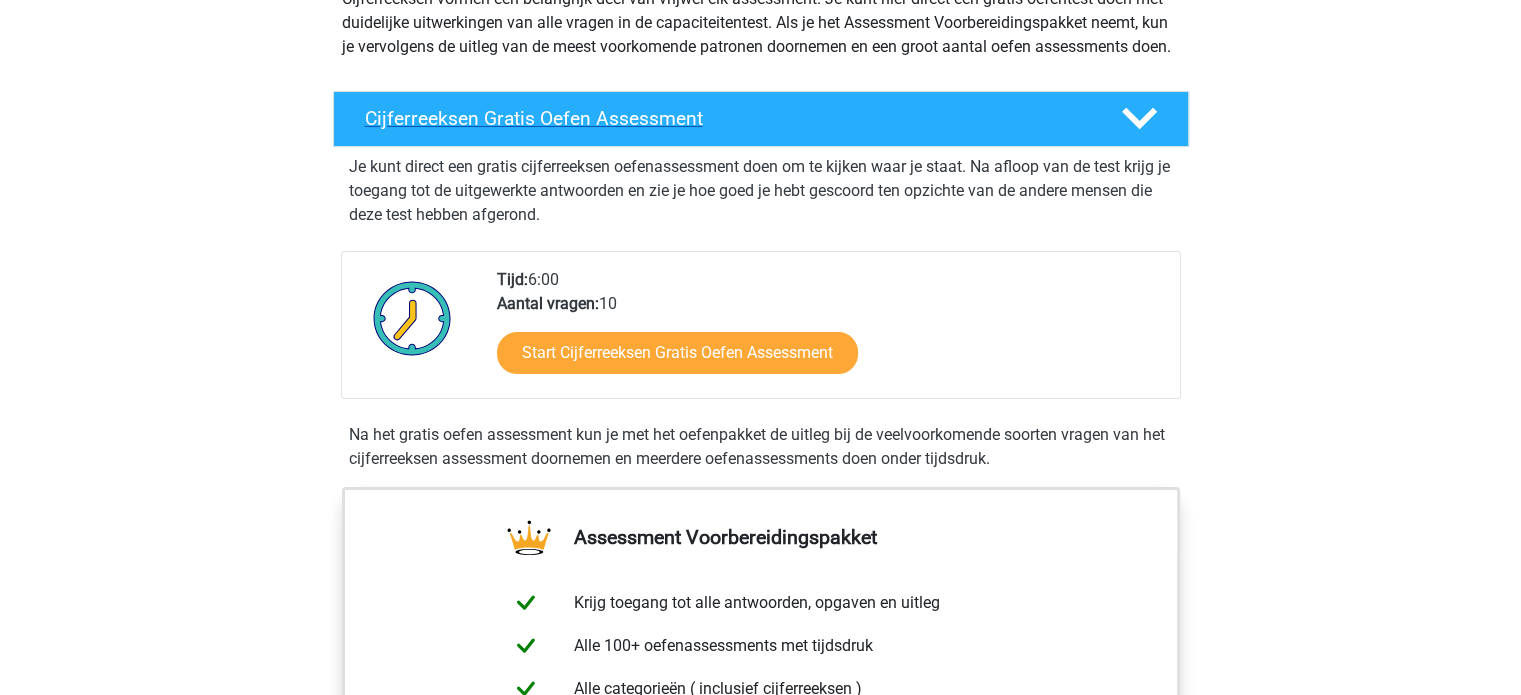 scroll, scrollTop: 262, scrollLeft: 0, axis: vertical 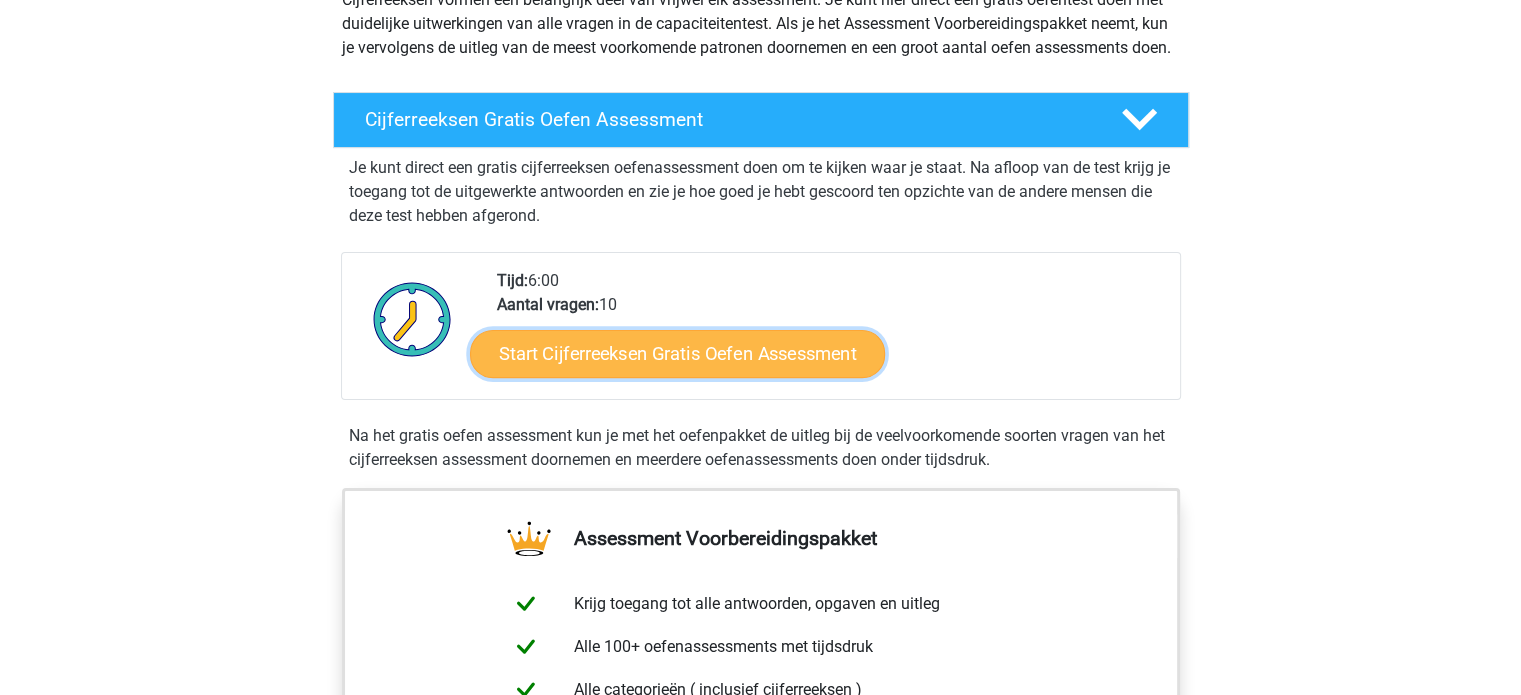 click on "Start Cijferreeksen
Gratis Oefen Assessment" at bounding box center (677, 353) 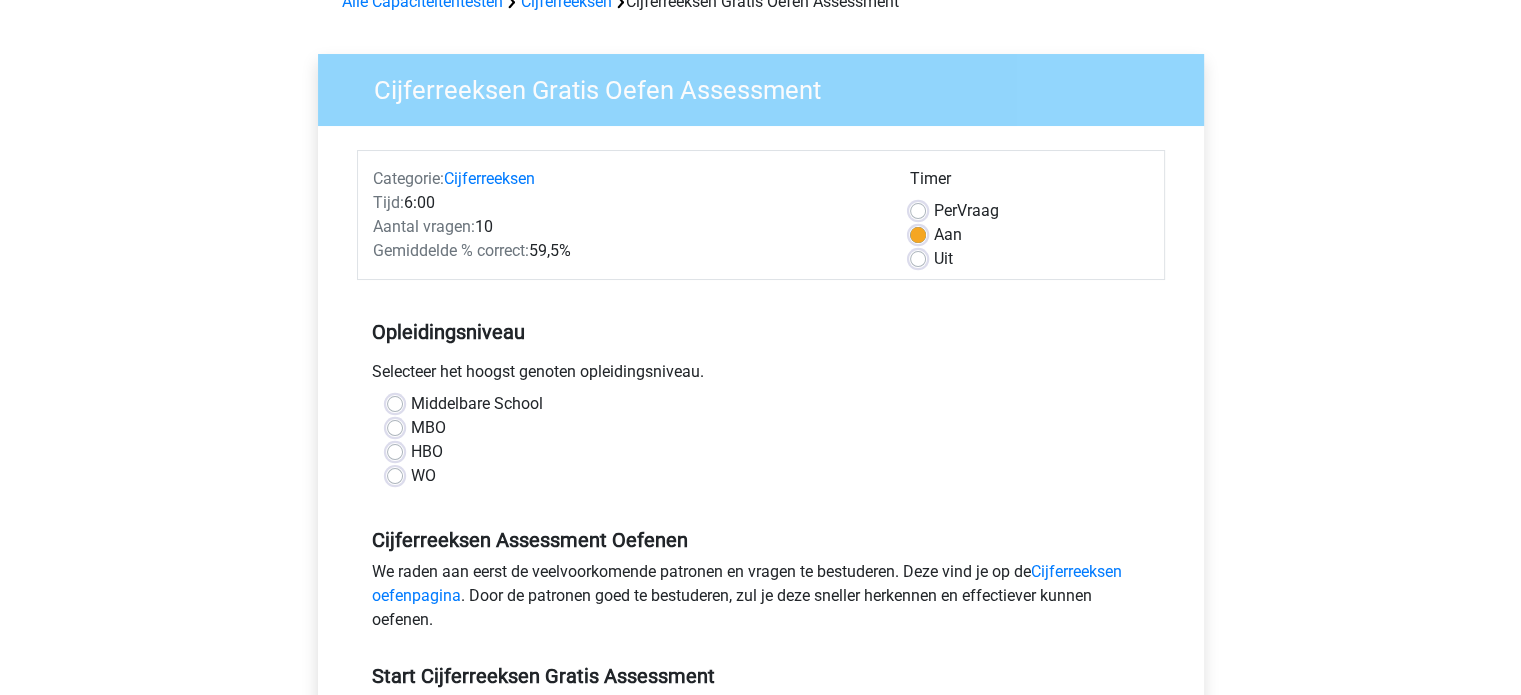 scroll, scrollTop: 116, scrollLeft: 0, axis: vertical 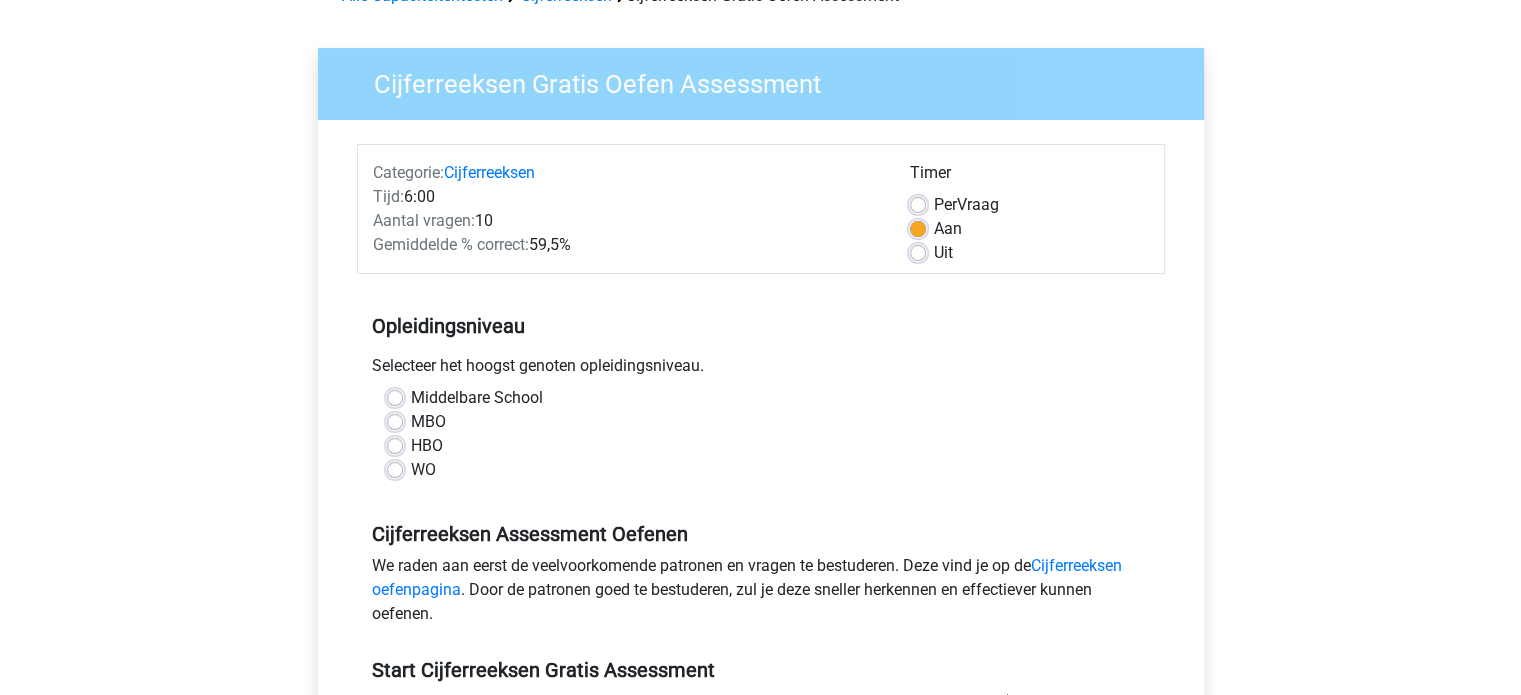 click on "Middelbare School" at bounding box center (477, 398) 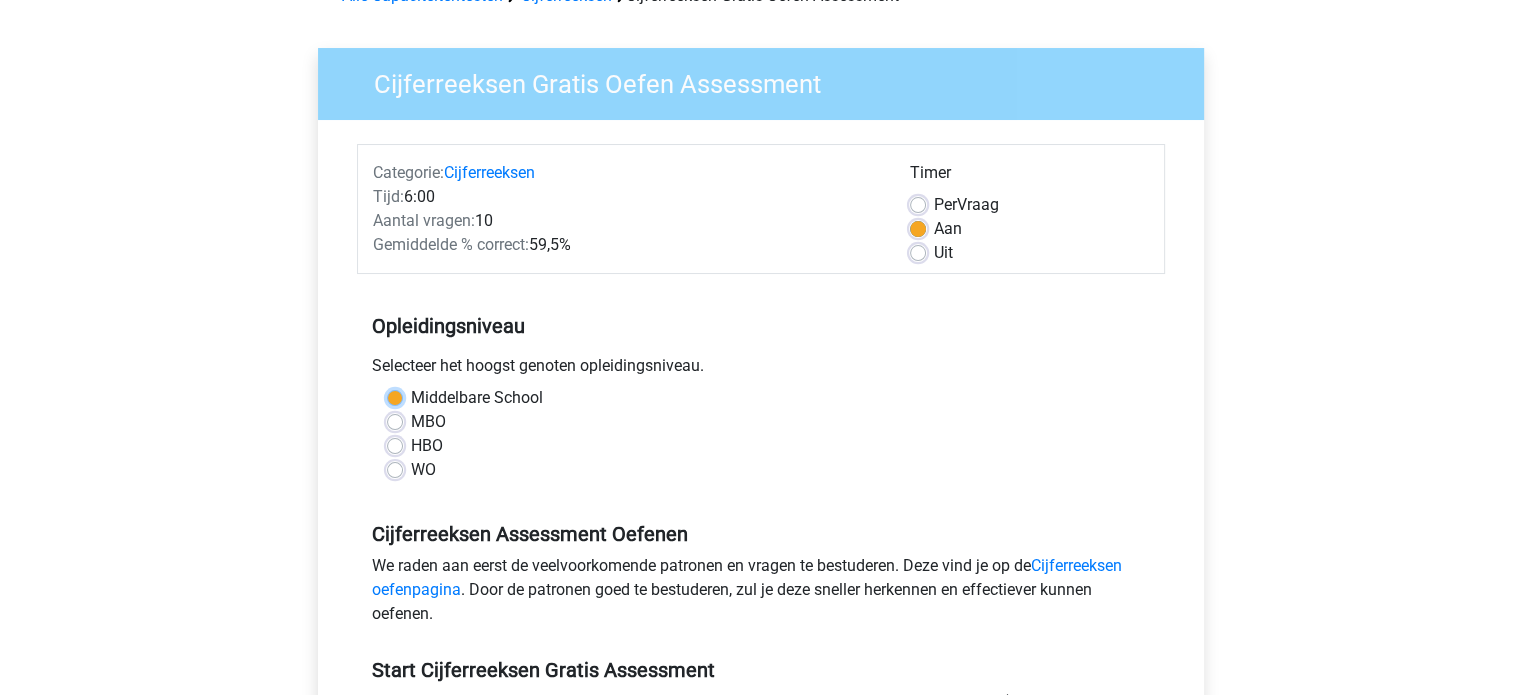 click on "Middelbare School" at bounding box center [395, 396] 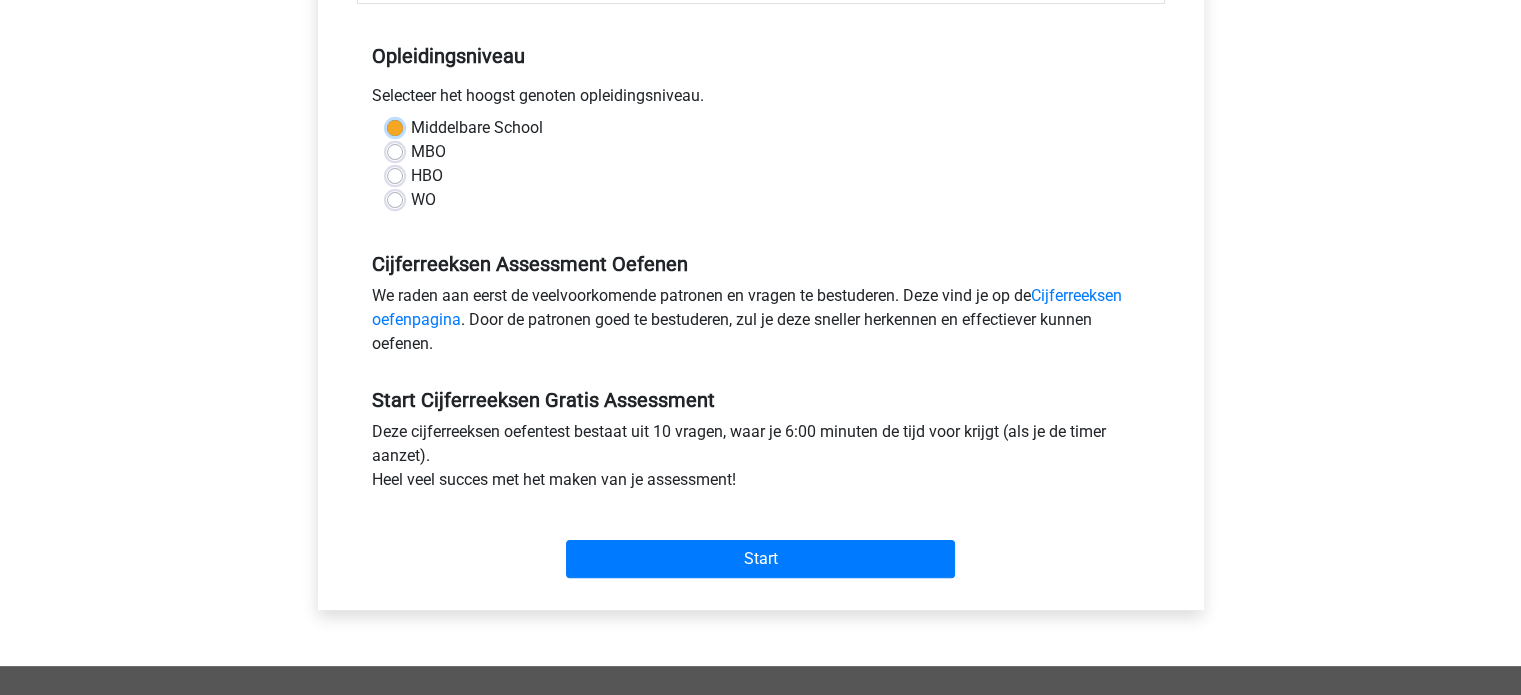 scroll, scrollTop: 388, scrollLeft: 0, axis: vertical 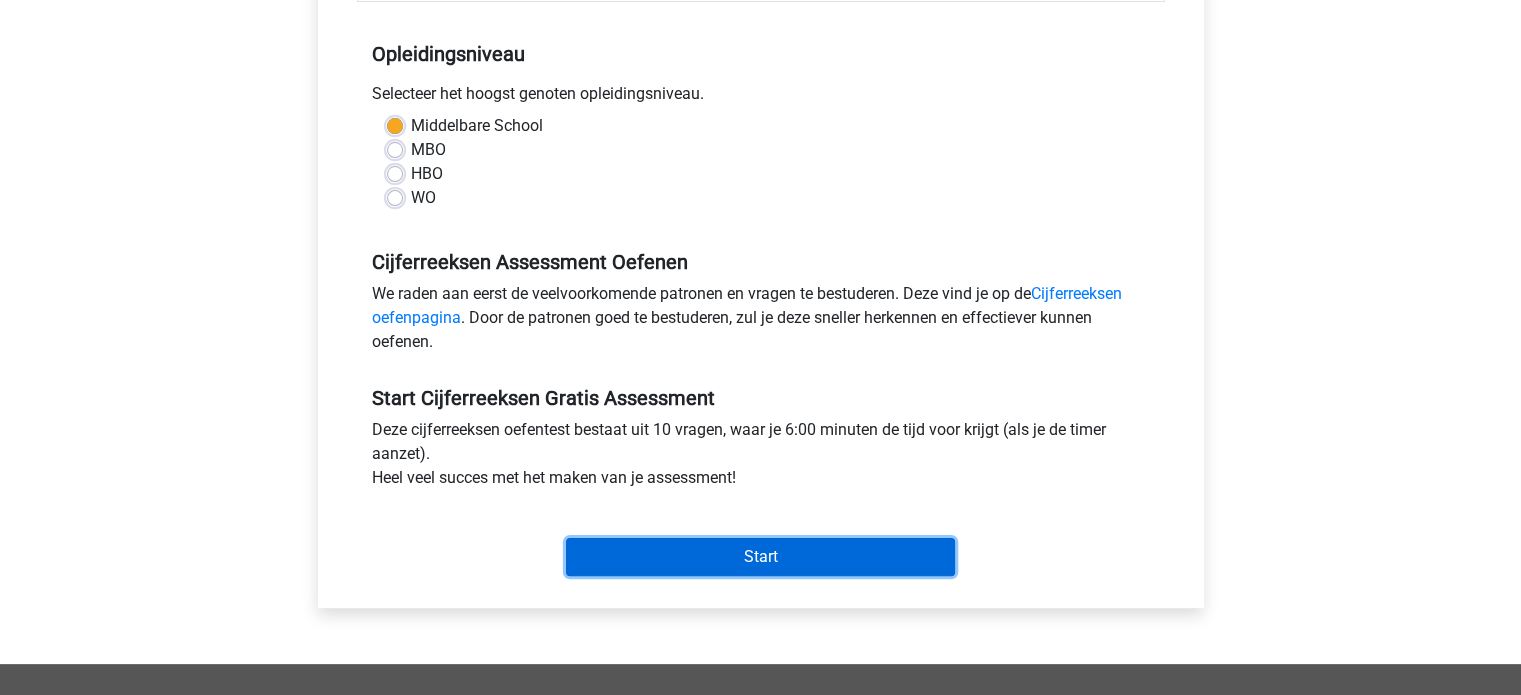 click on "Start" at bounding box center (760, 557) 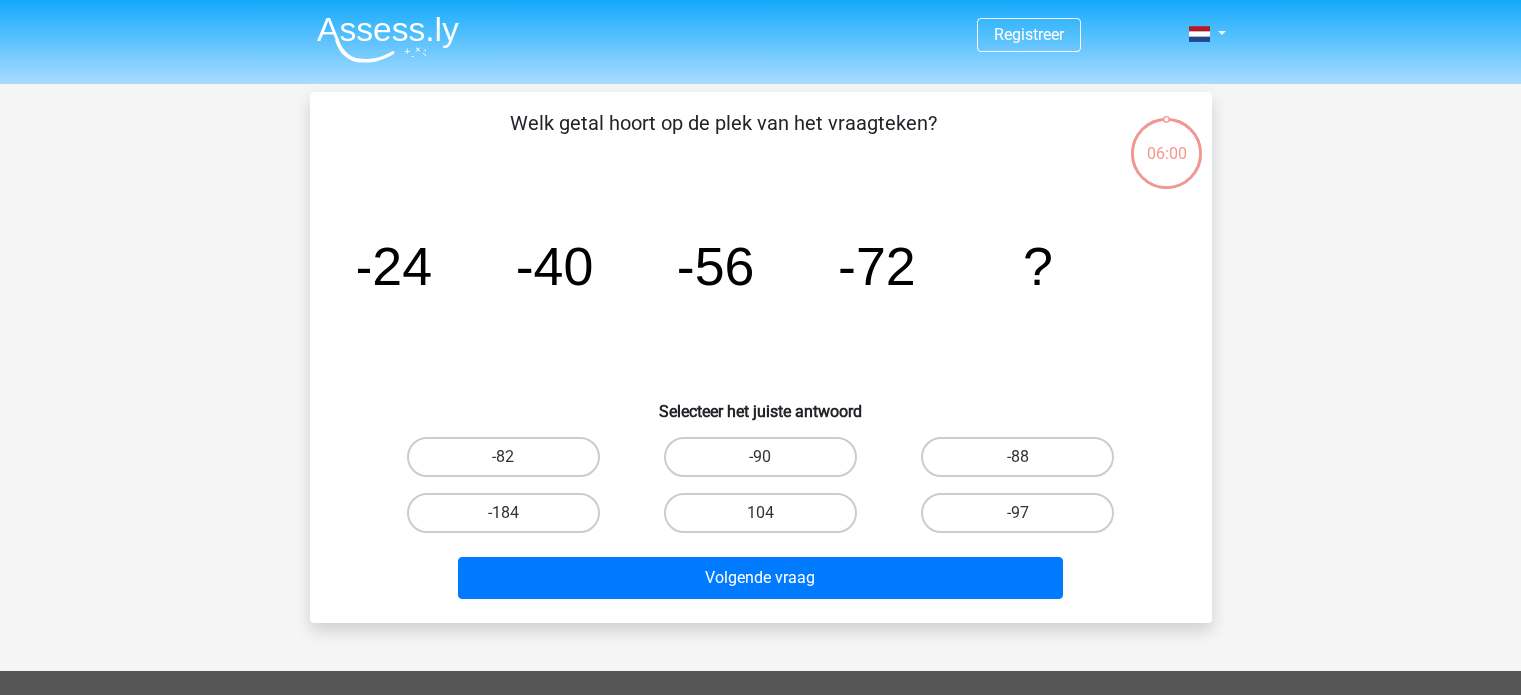 scroll, scrollTop: 0, scrollLeft: 0, axis: both 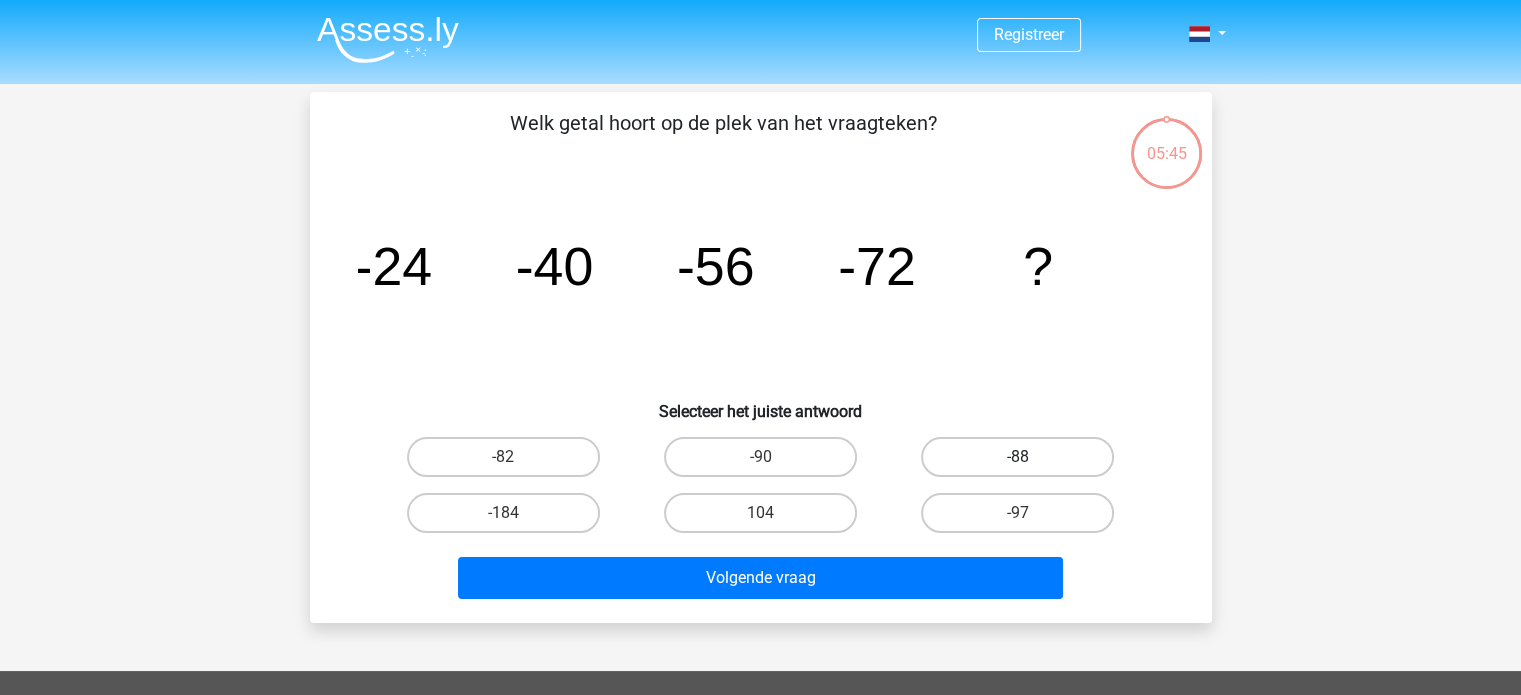 click on "-88" at bounding box center [1017, 457] 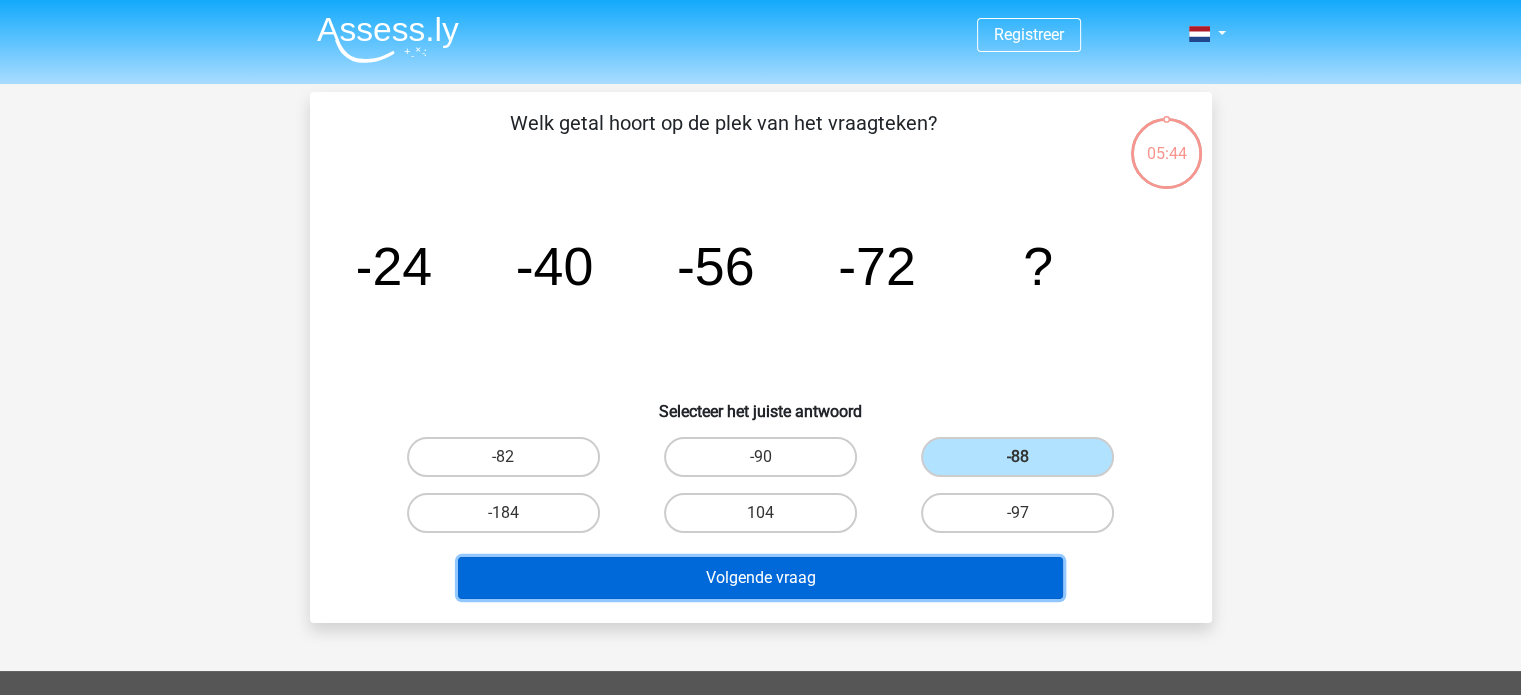 click on "Volgende vraag" at bounding box center [760, 578] 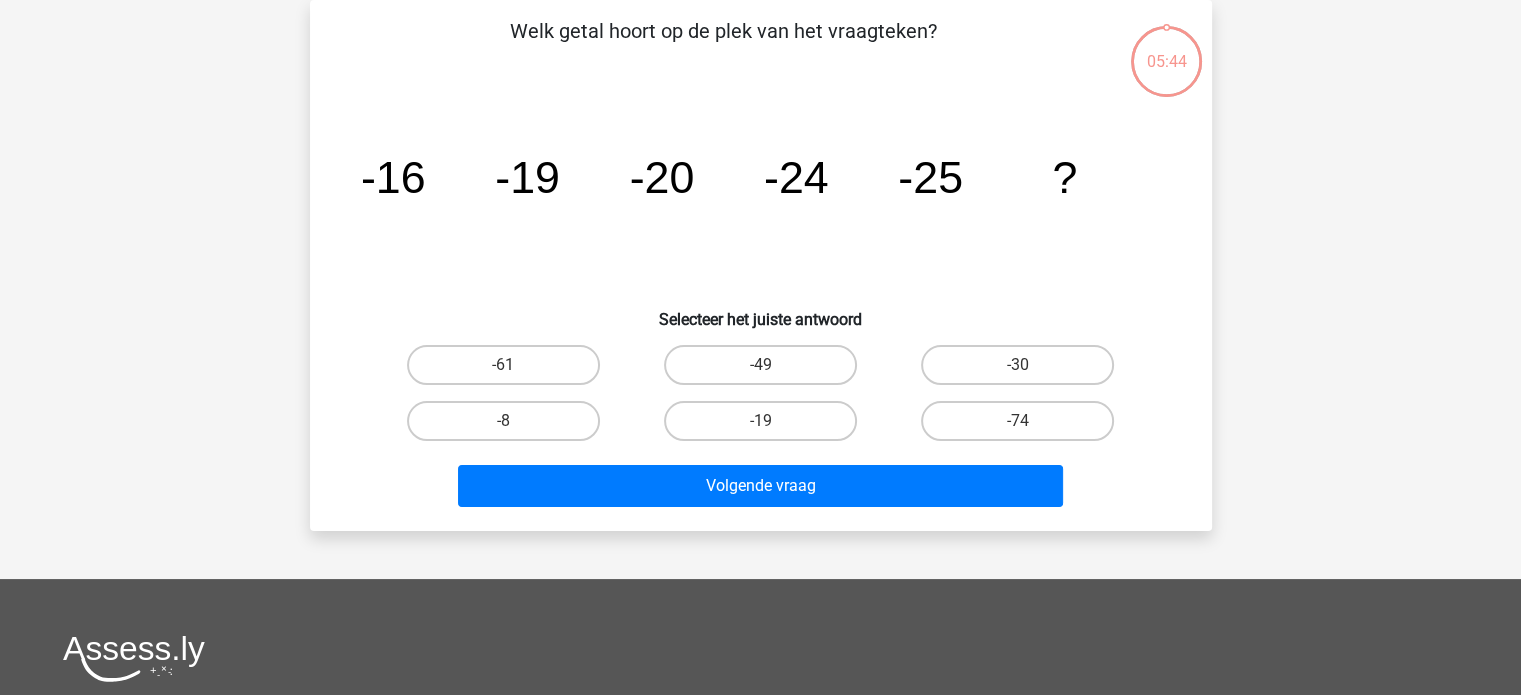 scroll, scrollTop: 0, scrollLeft: 0, axis: both 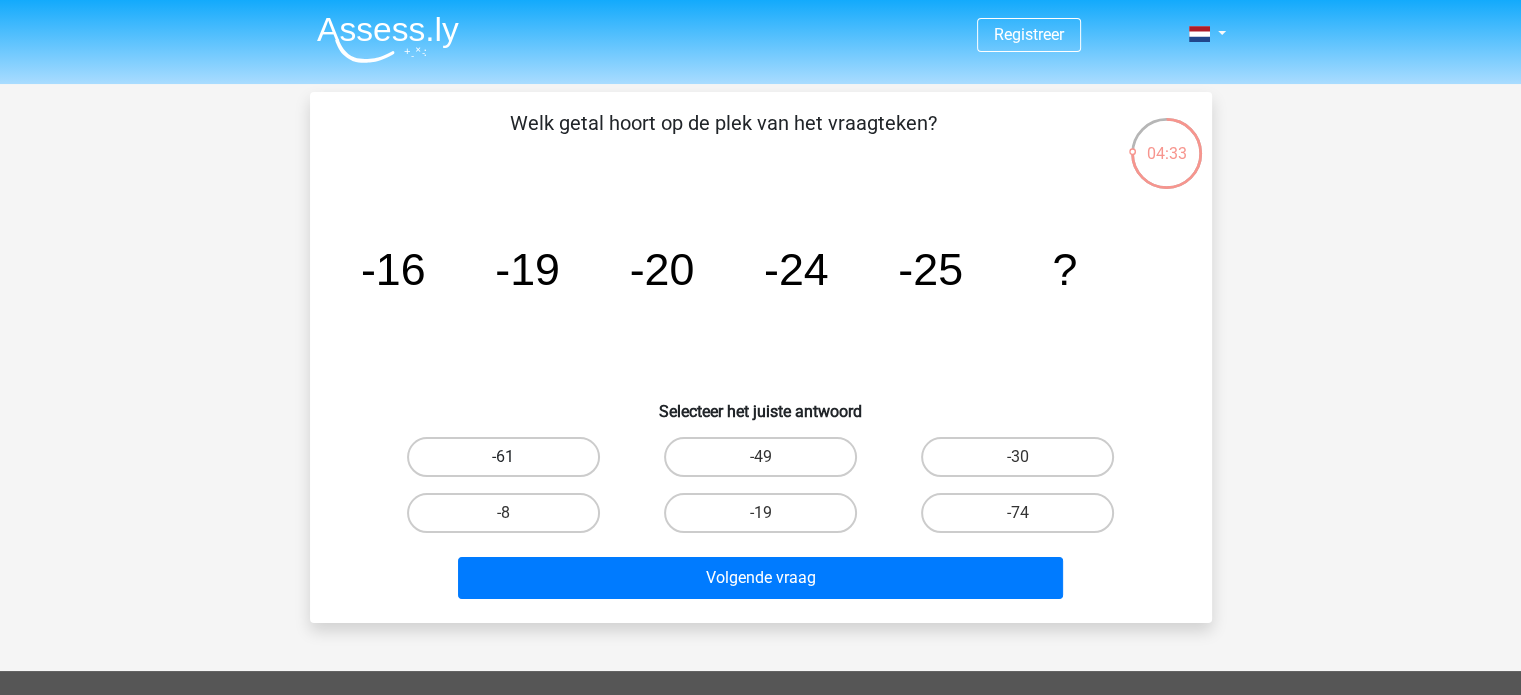 click on "-61" at bounding box center (503, 457) 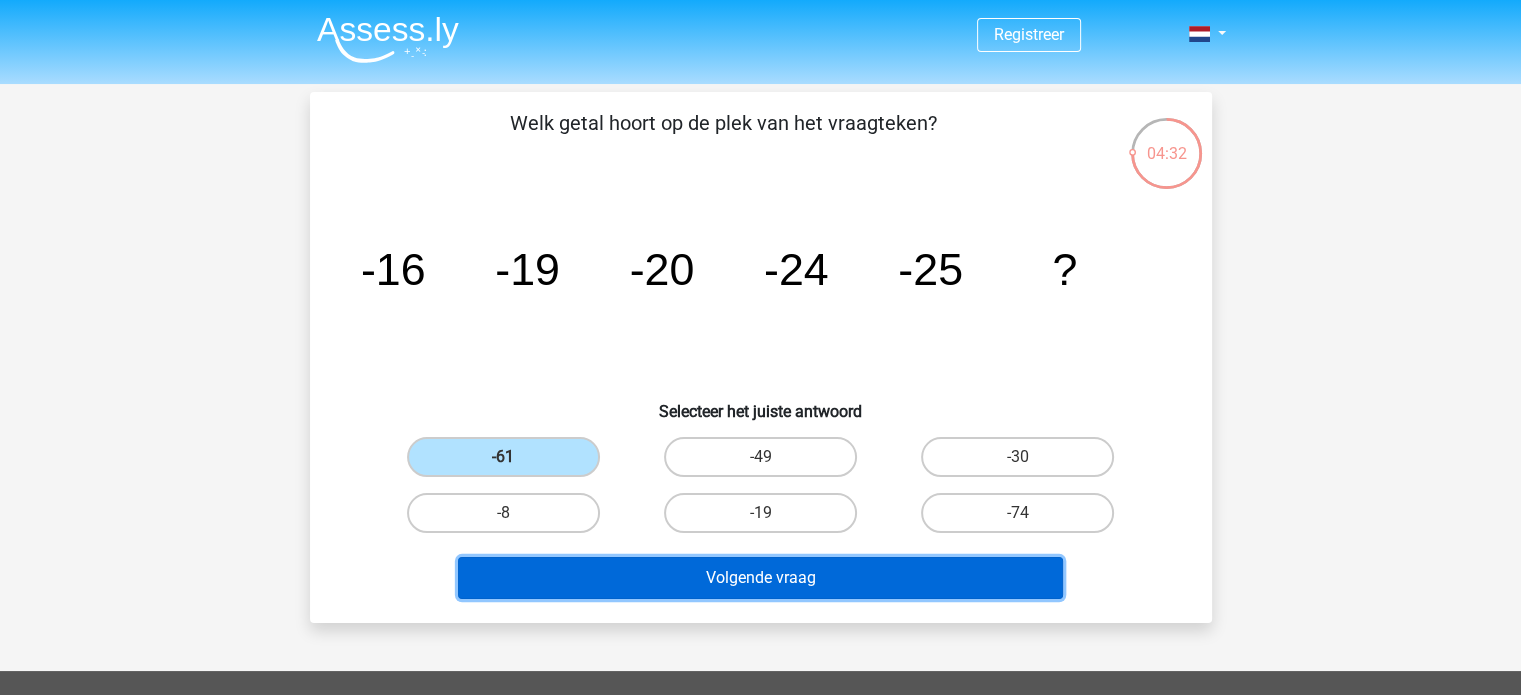 click on "Volgende vraag" at bounding box center [760, 578] 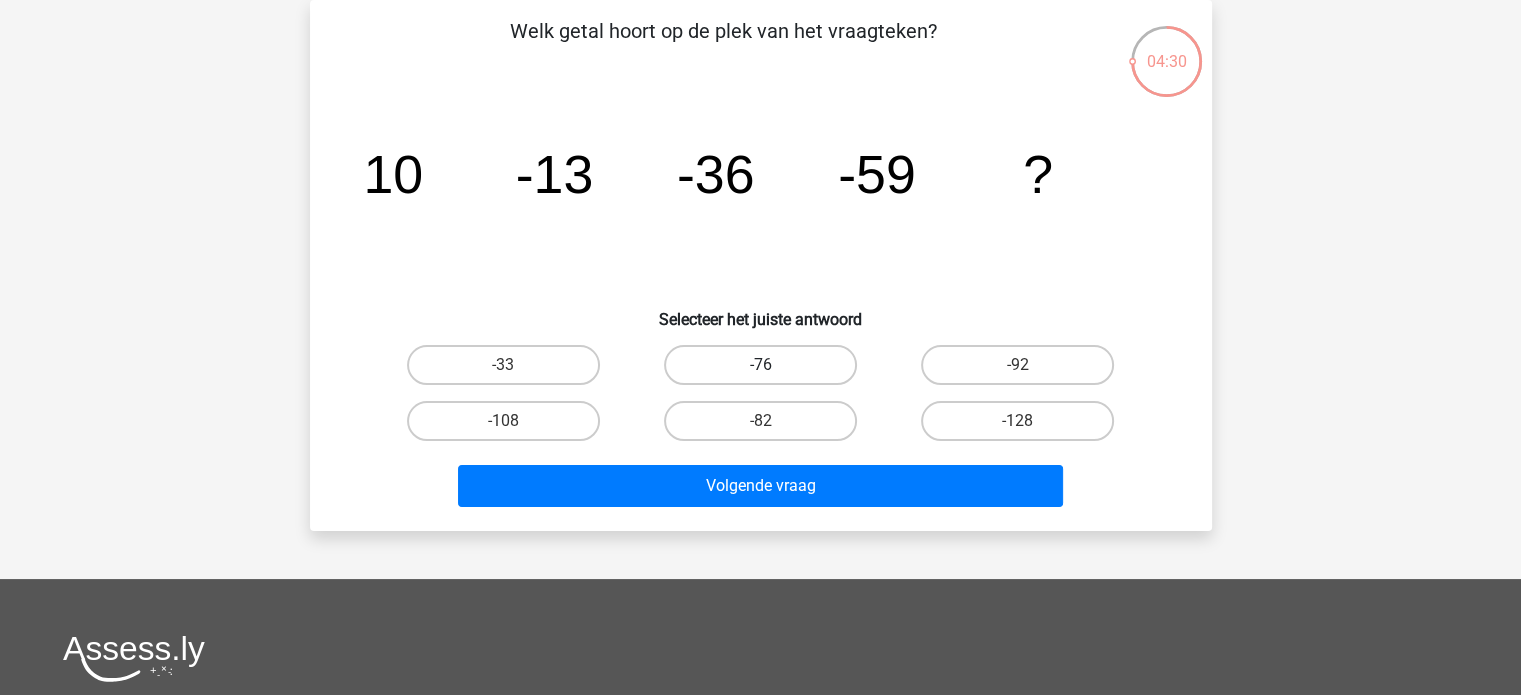 scroll, scrollTop: 0, scrollLeft: 0, axis: both 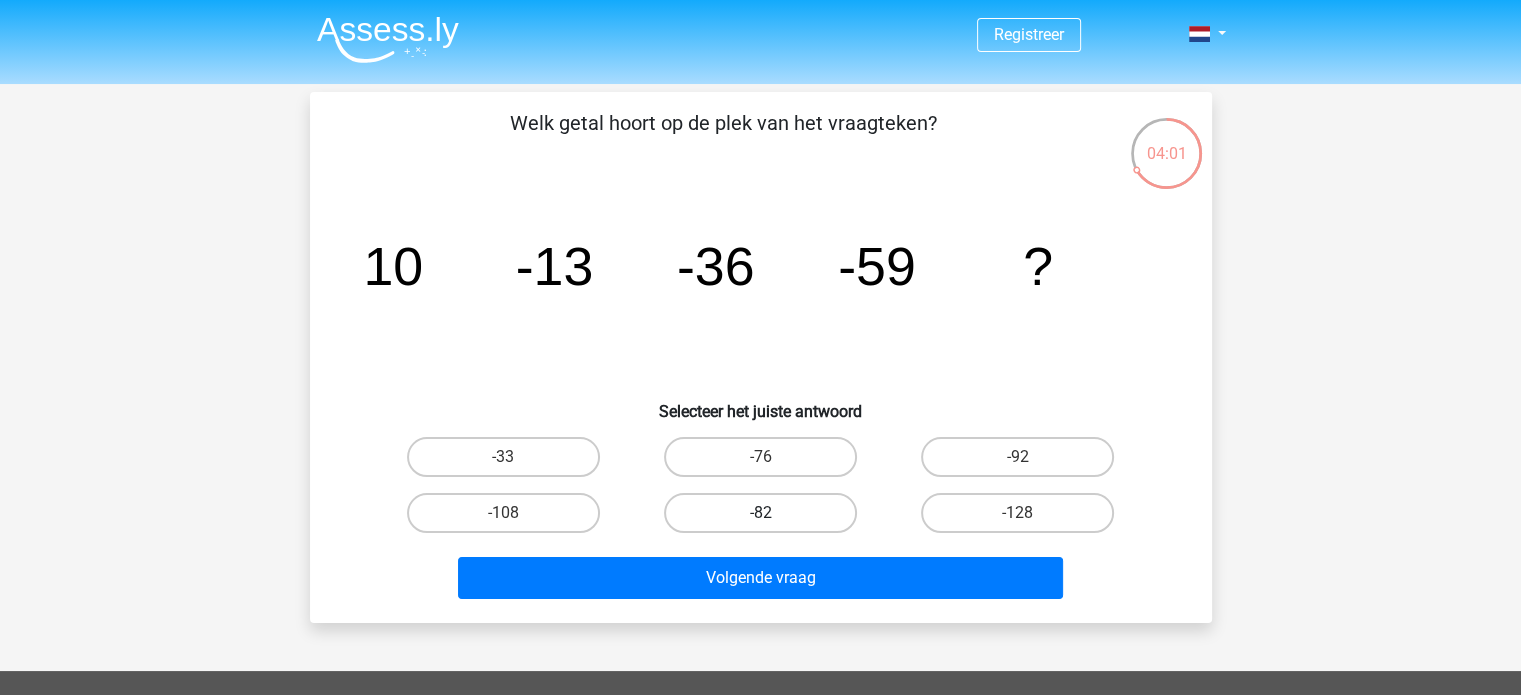 click on "-82" at bounding box center [760, 513] 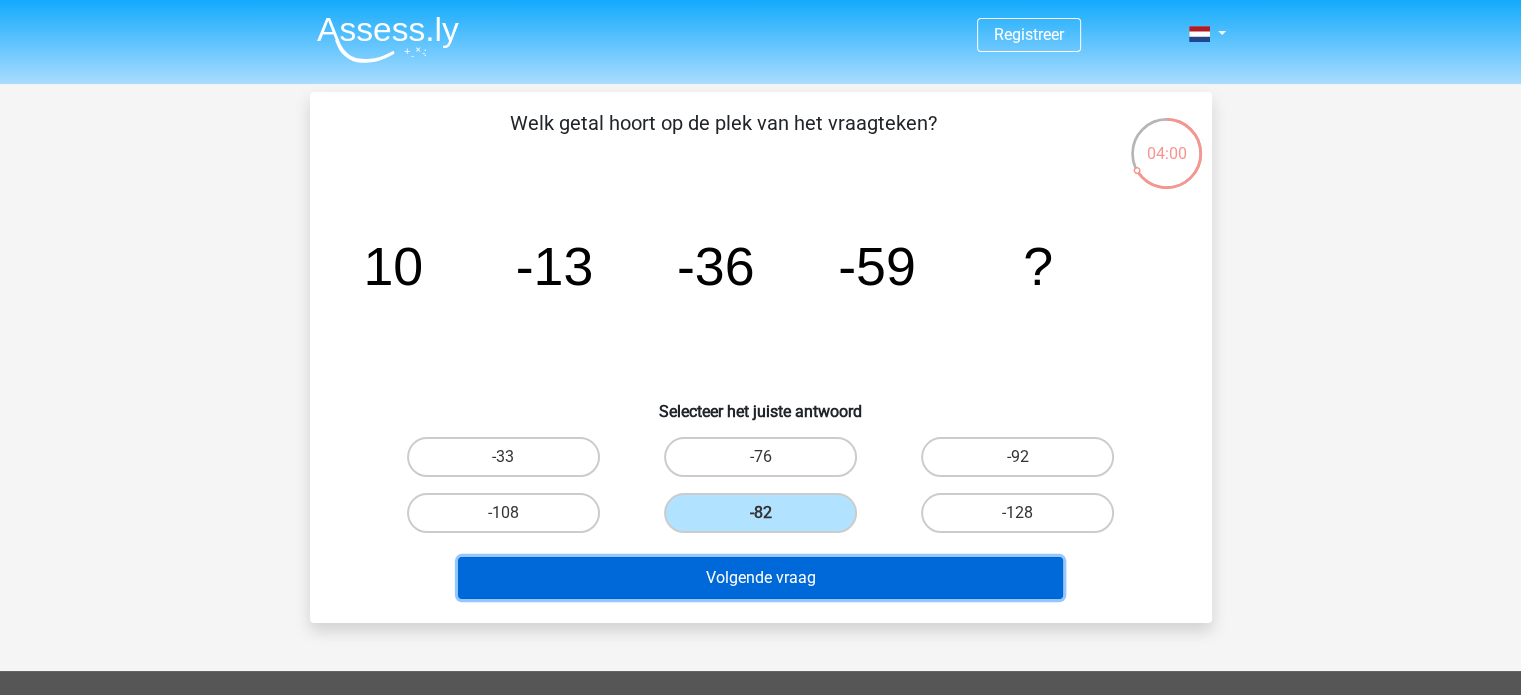 click on "Volgende vraag" at bounding box center (760, 578) 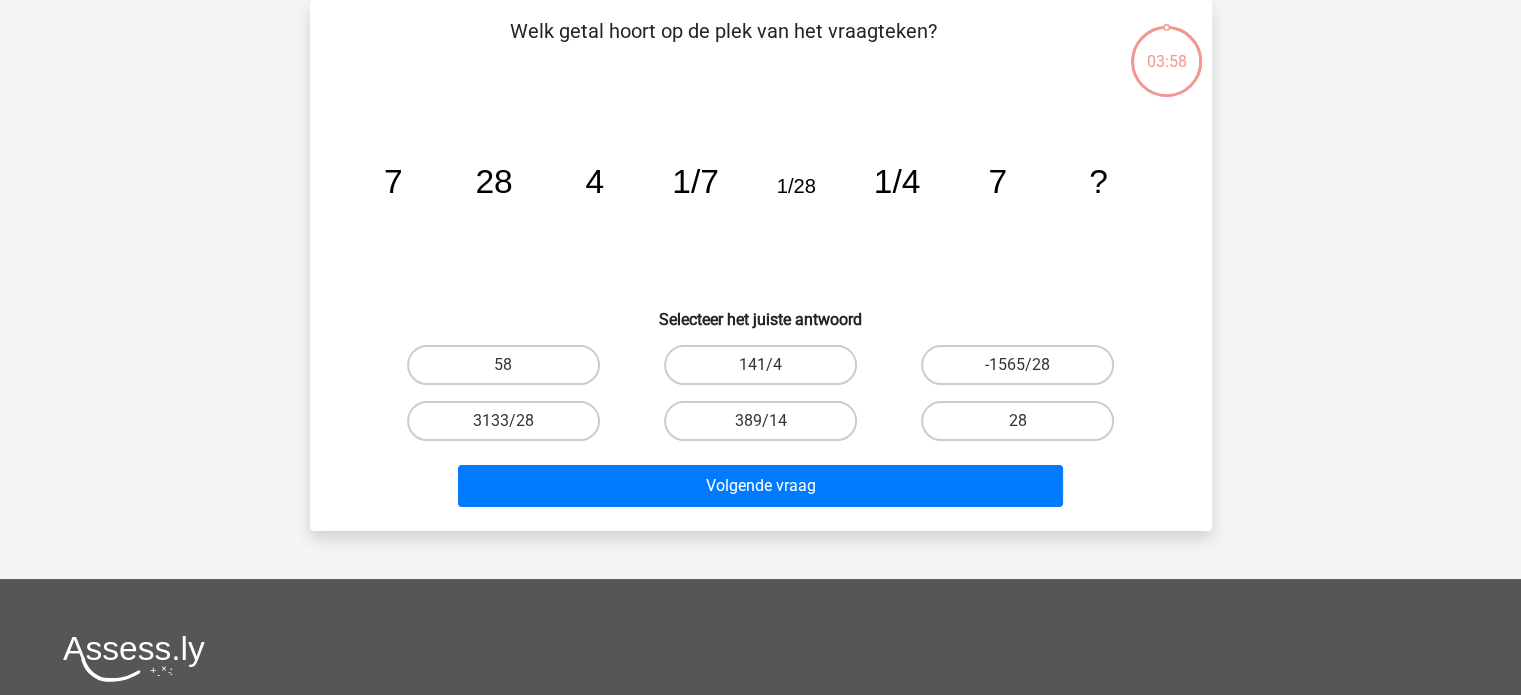 scroll, scrollTop: 0, scrollLeft: 0, axis: both 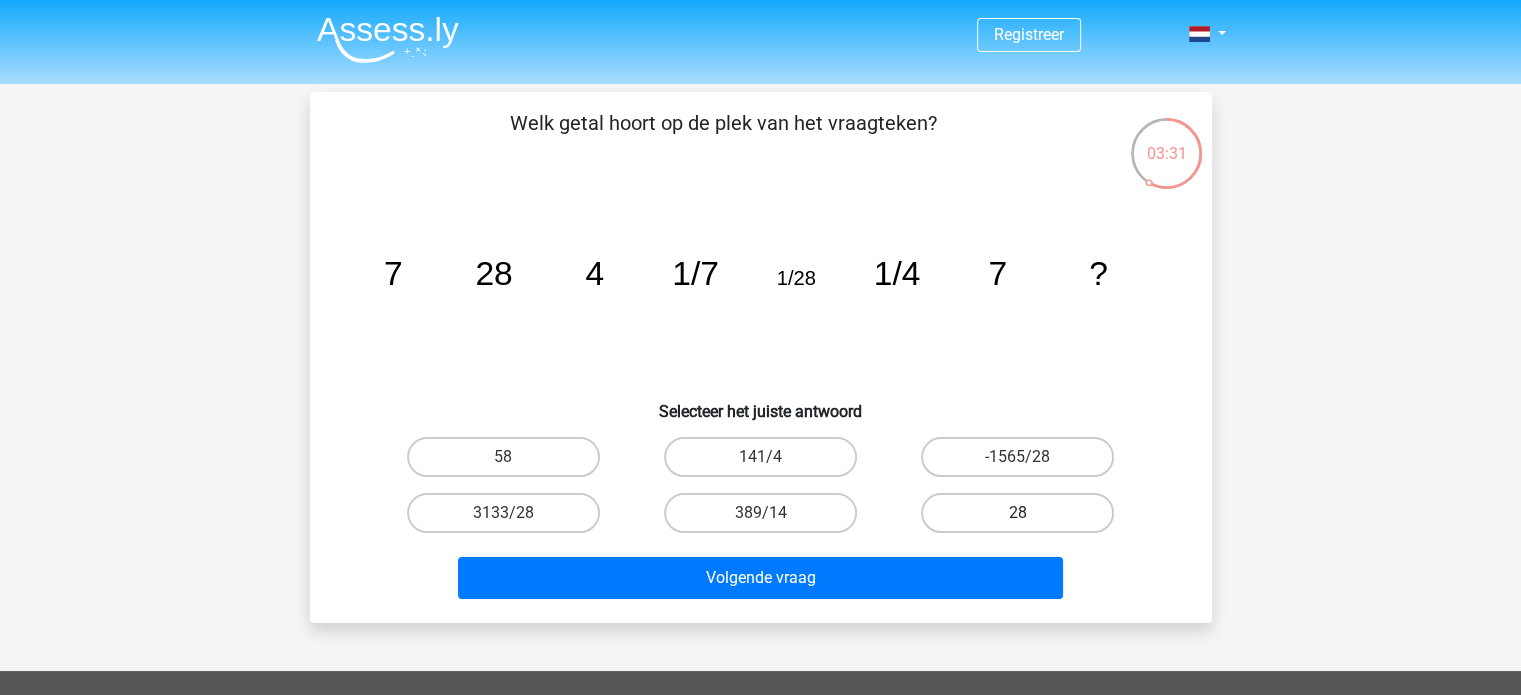 click on "28" at bounding box center (1017, 513) 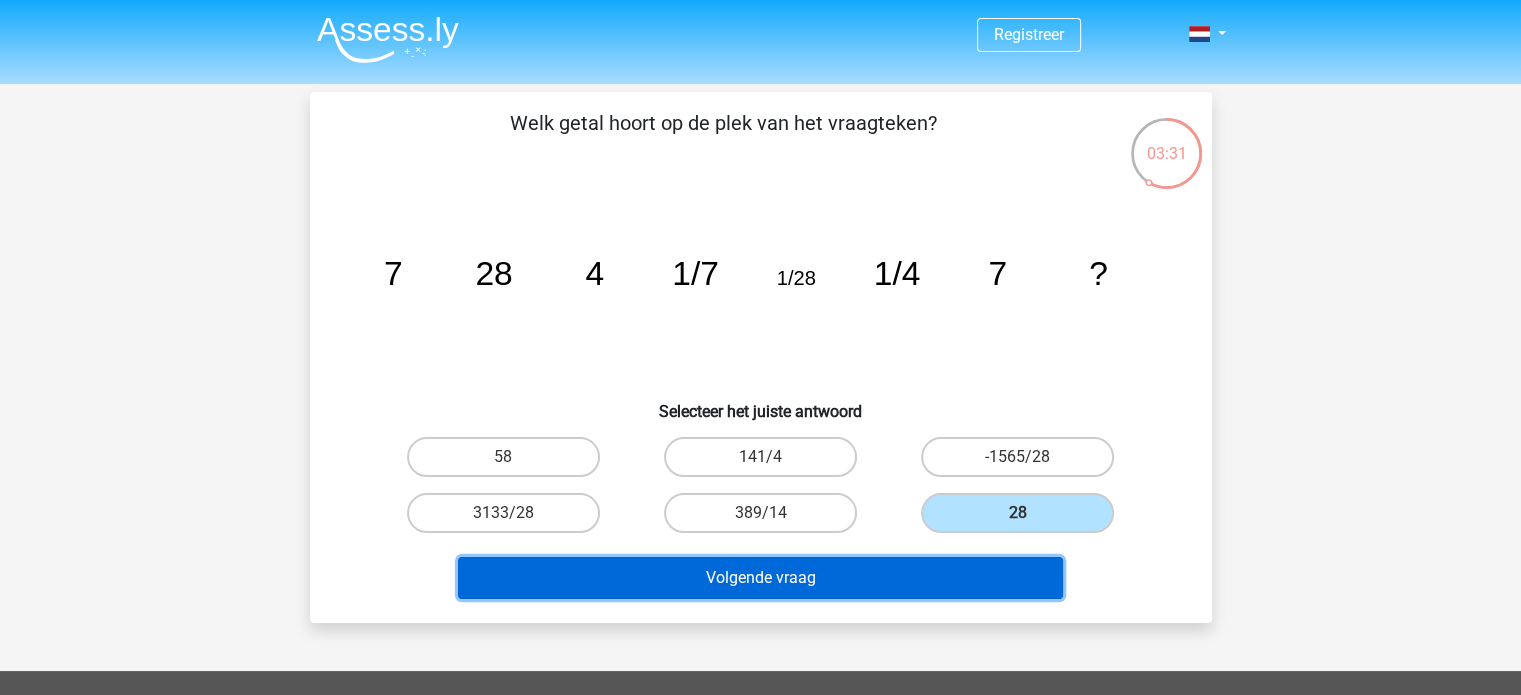 click on "Volgende vraag" at bounding box center (760, 578) 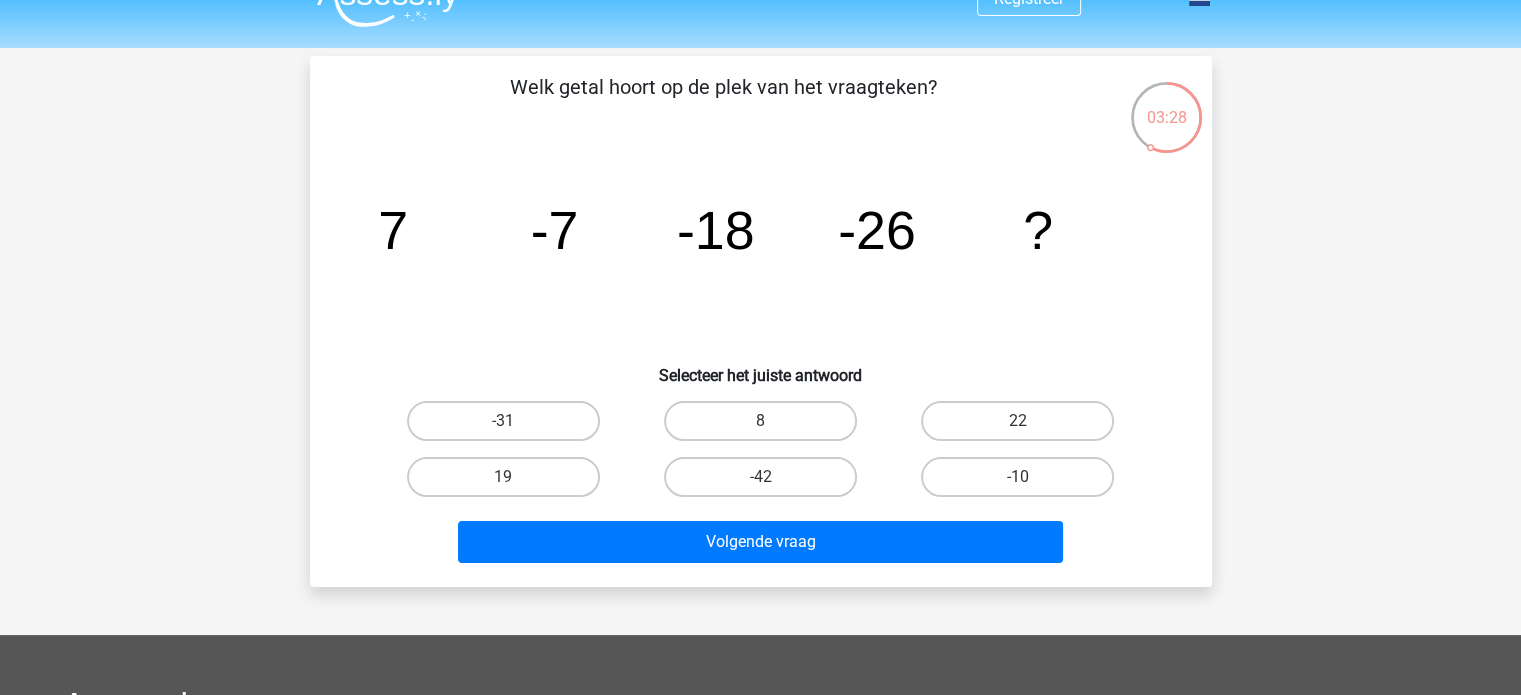 scroll, scrollTop: 0, scrollLeft: 0, axis: both 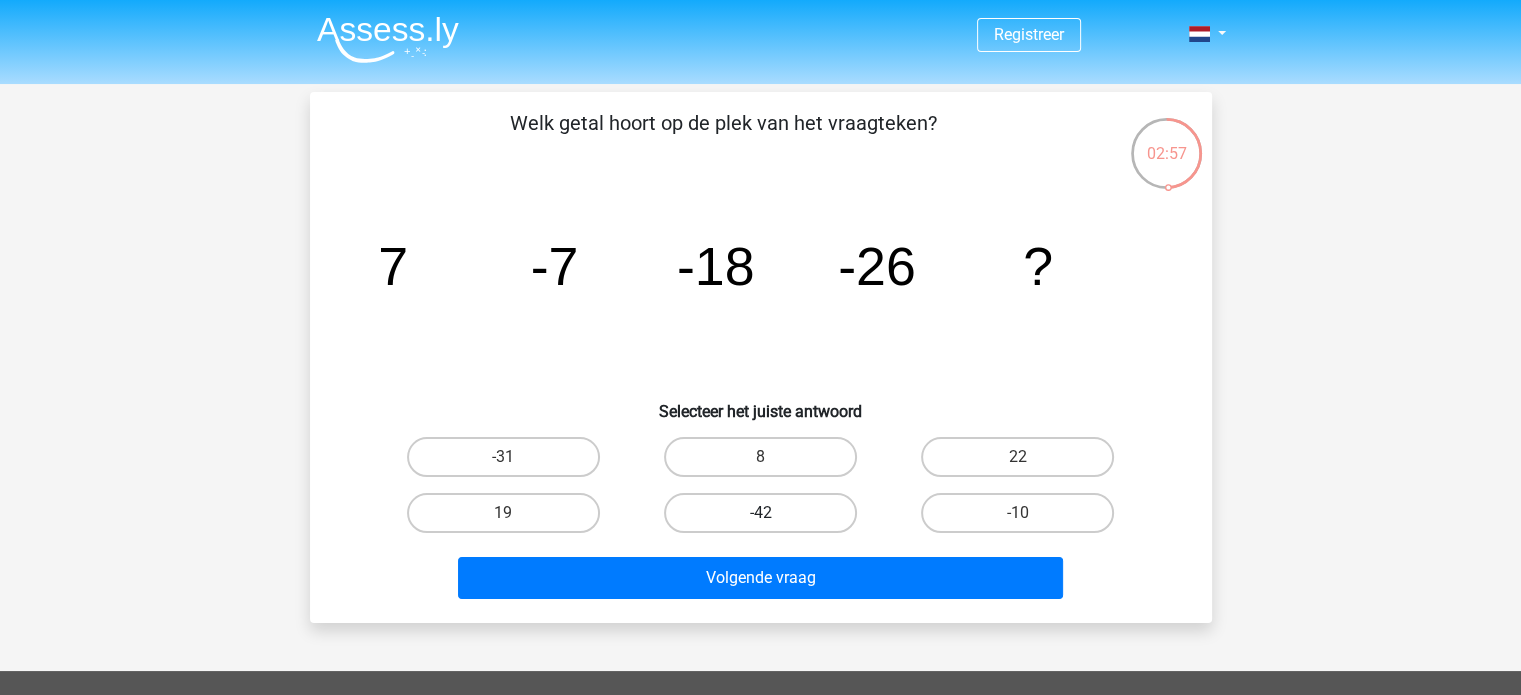 click on "-42" at bounding box center (760, 513) 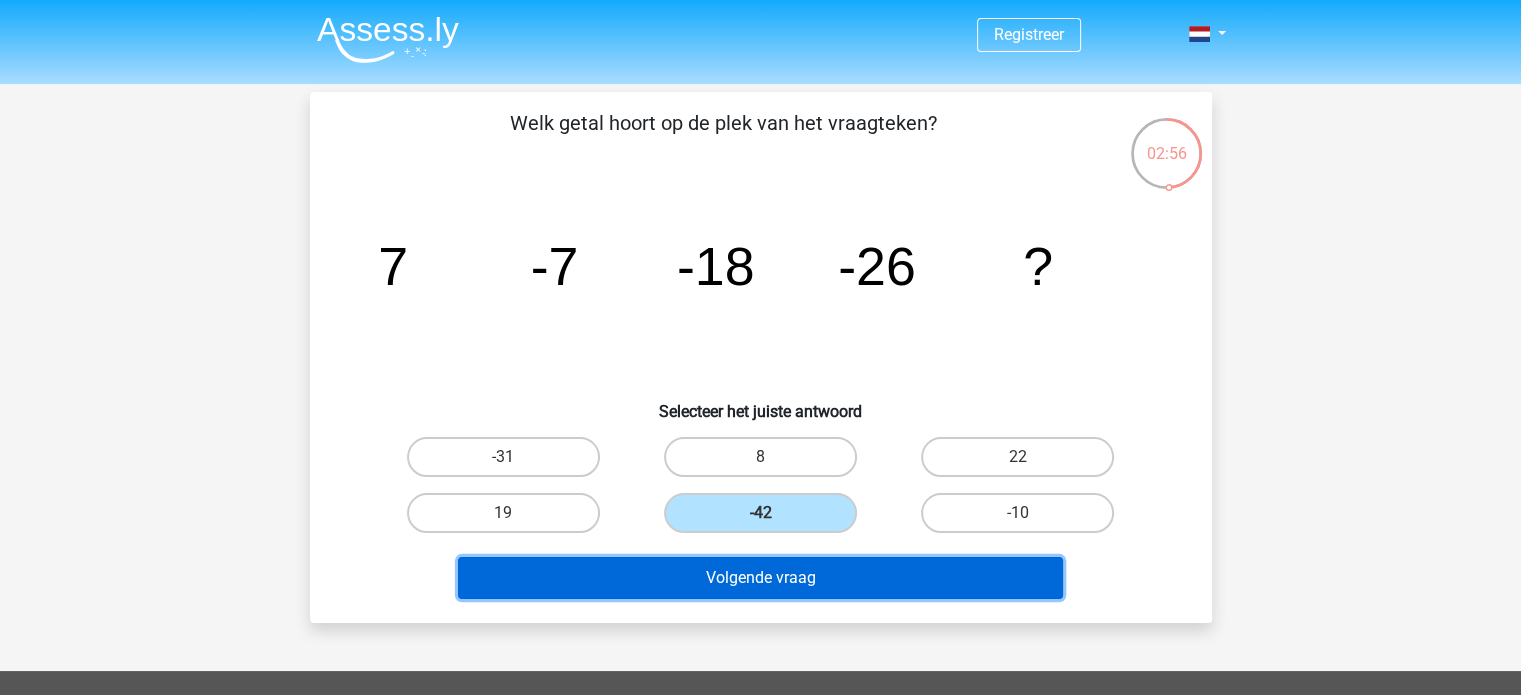 click on "Volgende vraag" at bounding box center (760, 578) 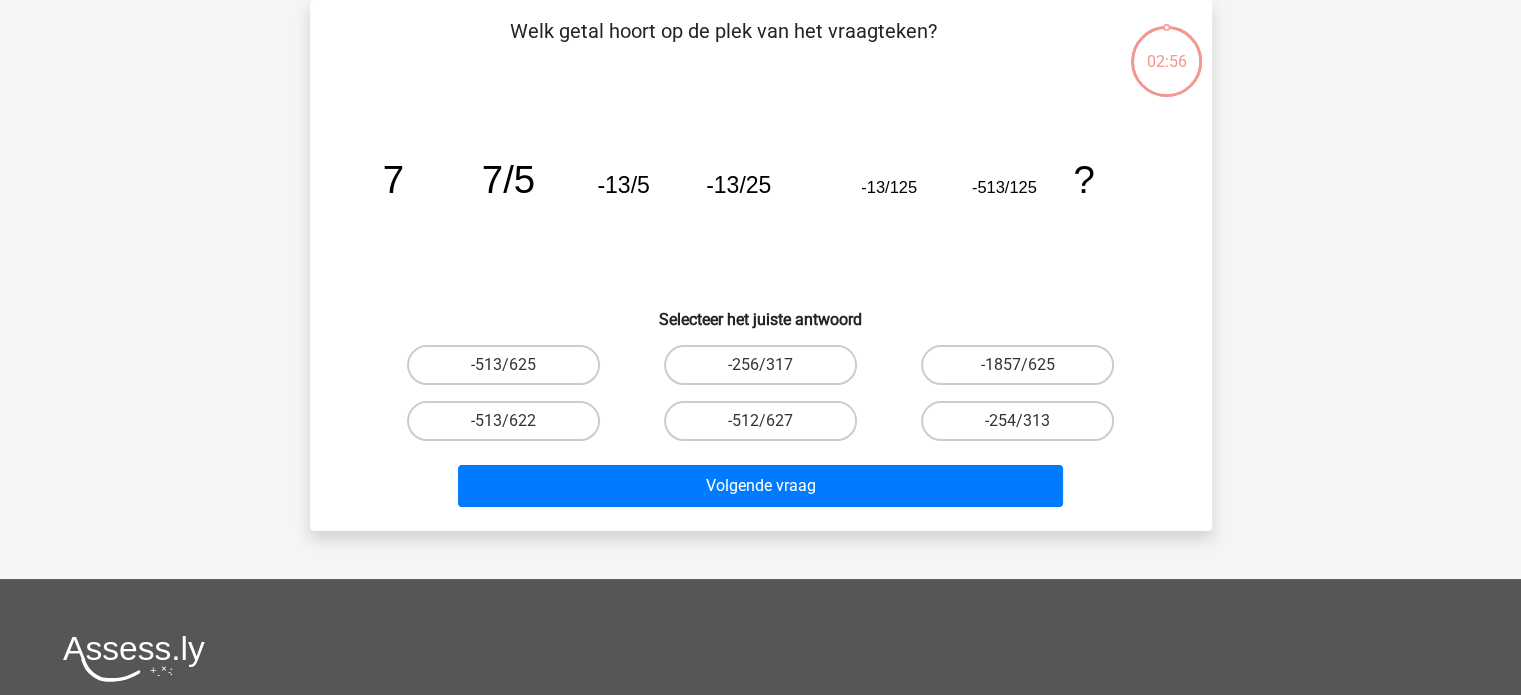 scroll, scrollTop: 0, scrollLeft: 0, axis: both 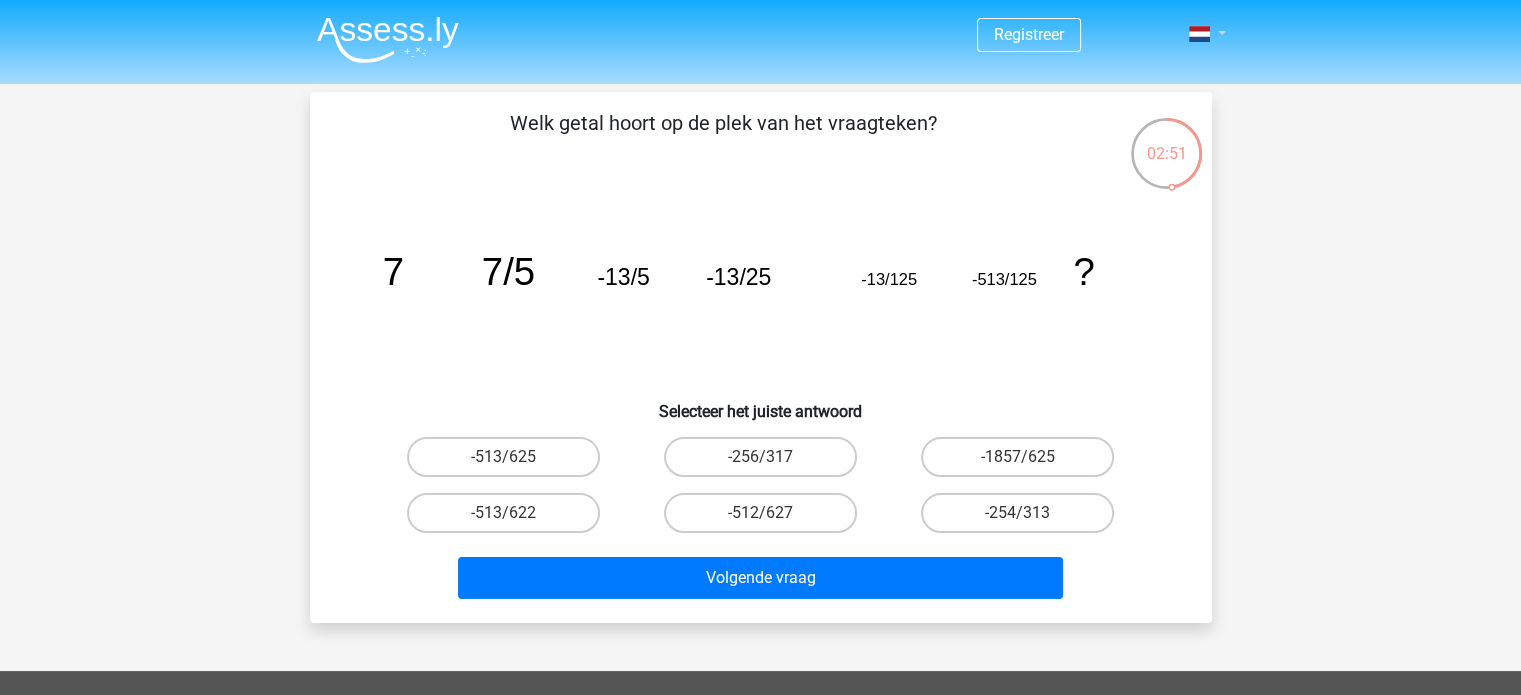 click at bounding box center [1201, 34] 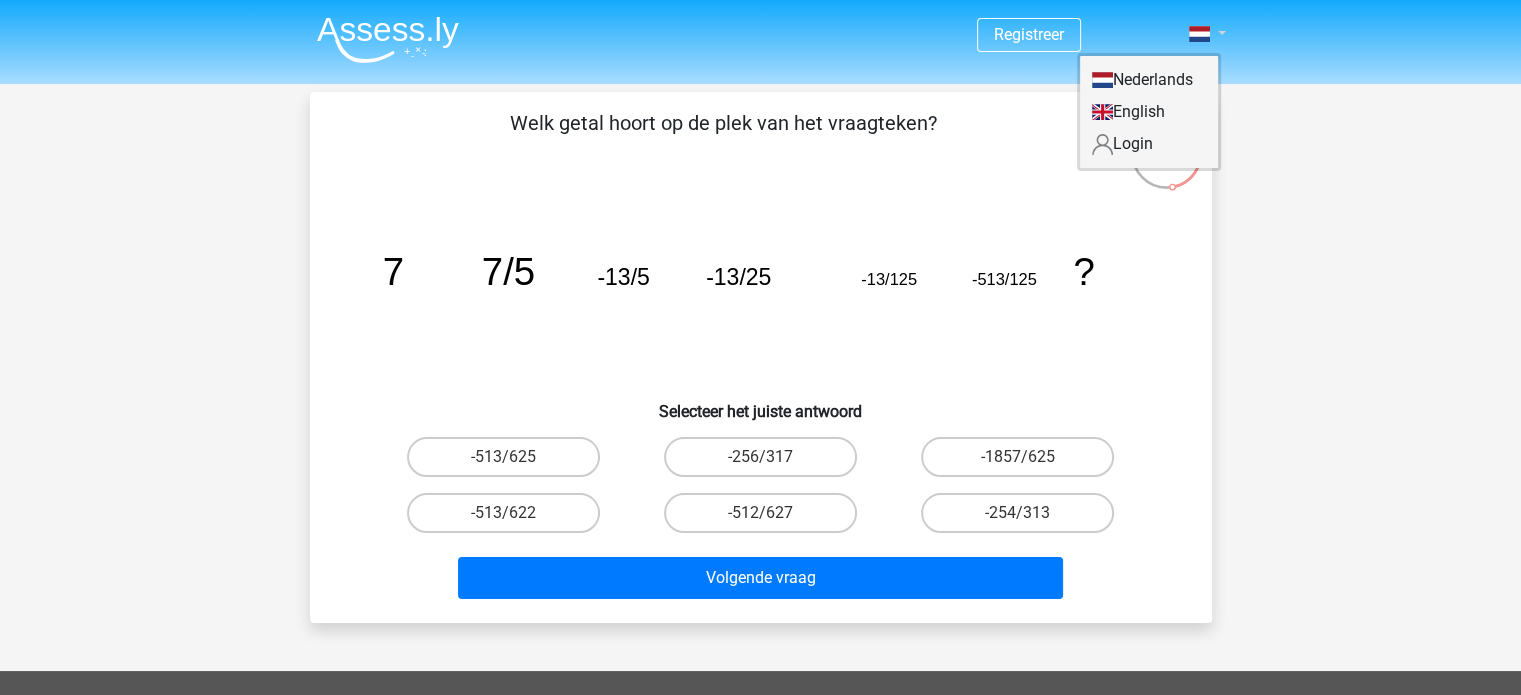 click at bounding box center [1201, 34] 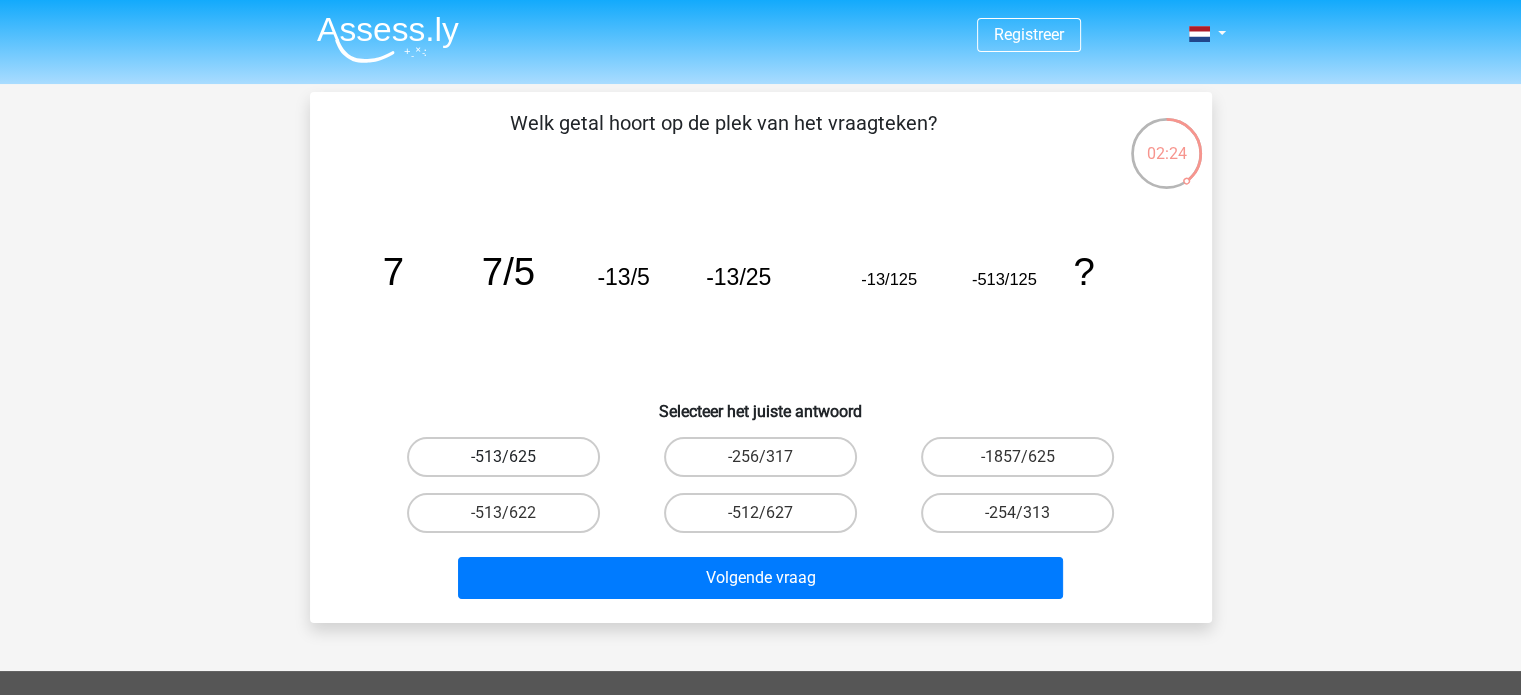 click on "-513/625" at bounding box center [503, 457] 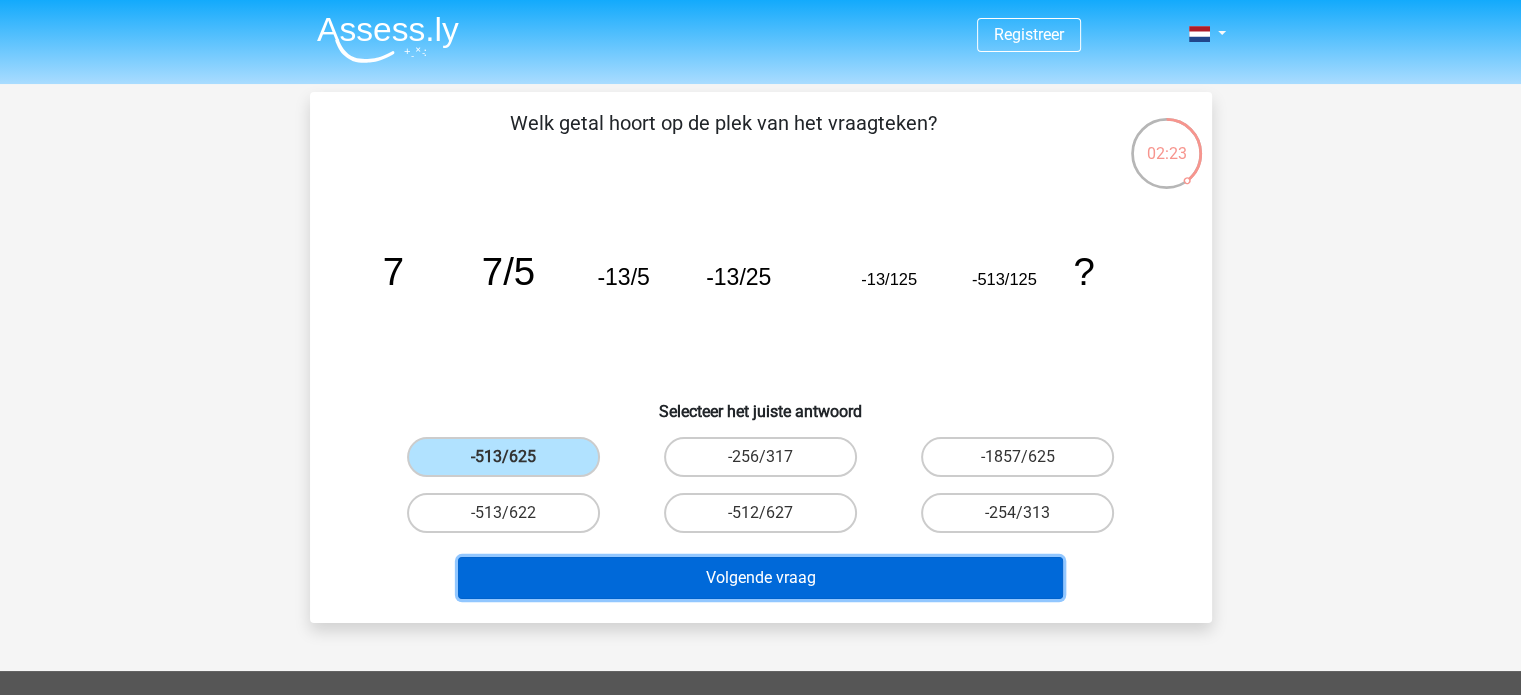 click on "Volgende vraag" at bounding box center [760, 578] 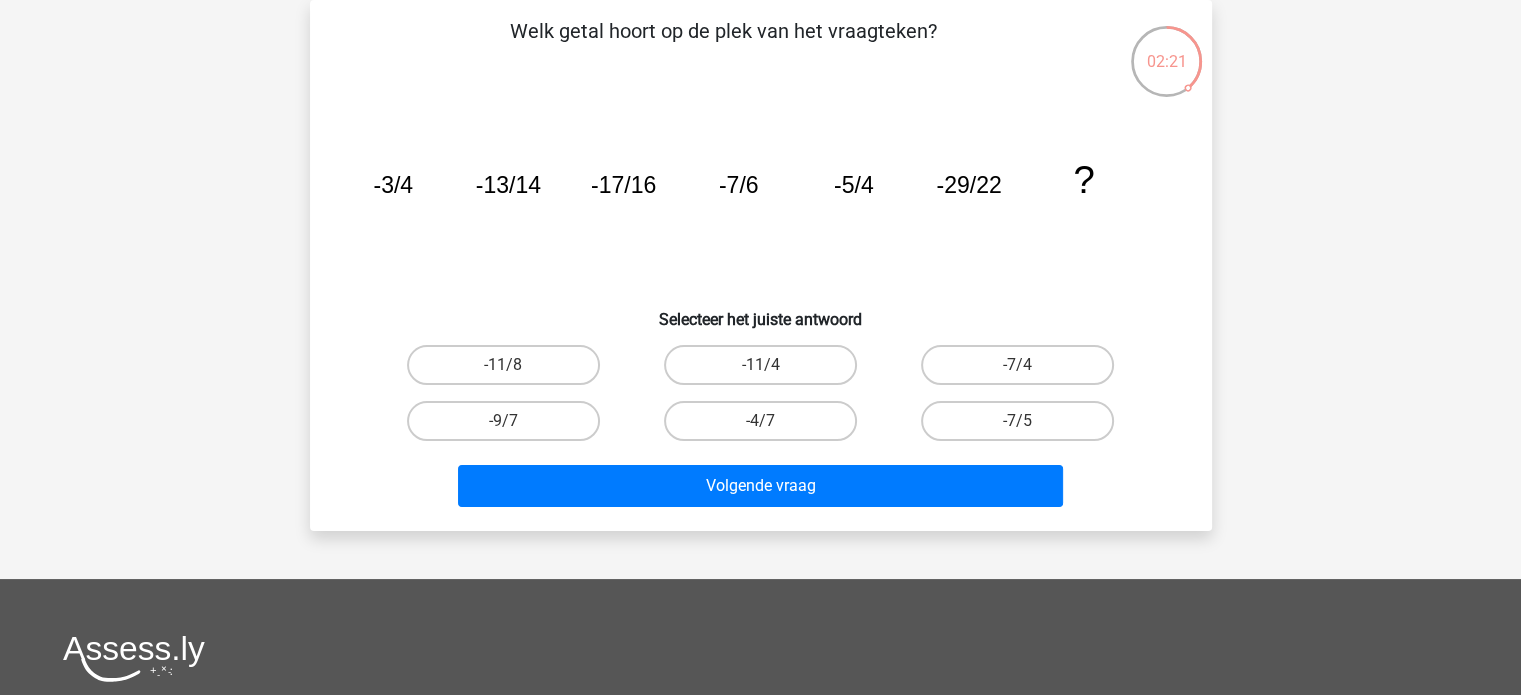 scroll, scrollTop: 44, scrollLeft: 0, axis: vertical 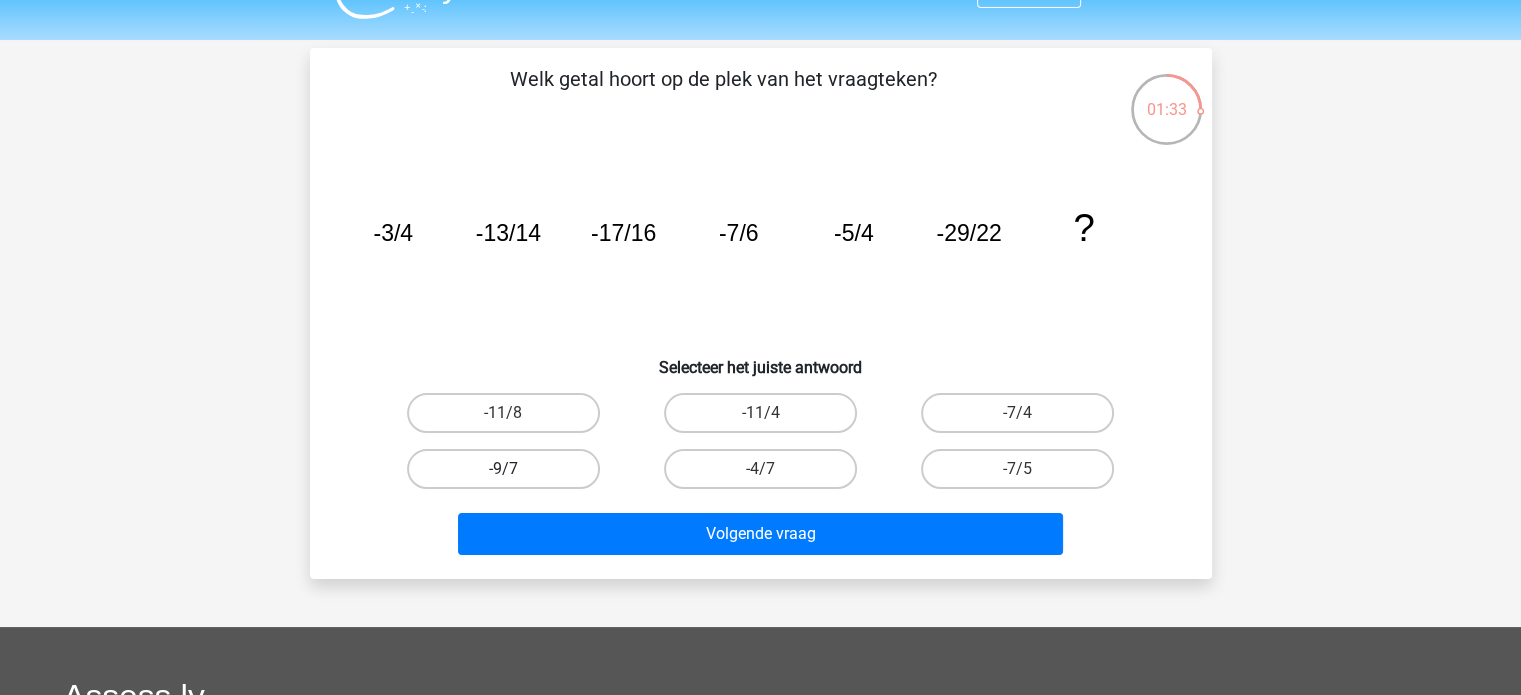 click on "-9/7" at bounding box center (503, 469) 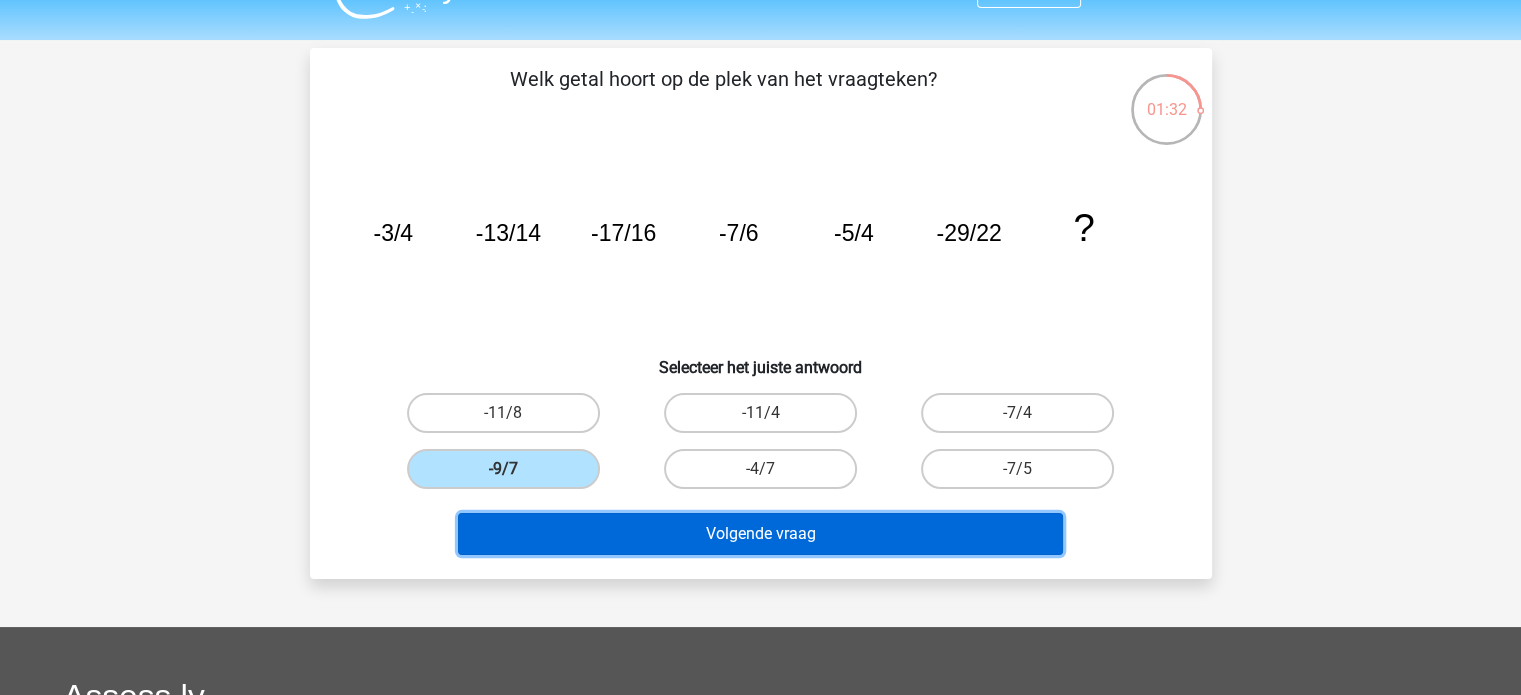 click on "Volgende vraag" at bounding box center [760, 534] 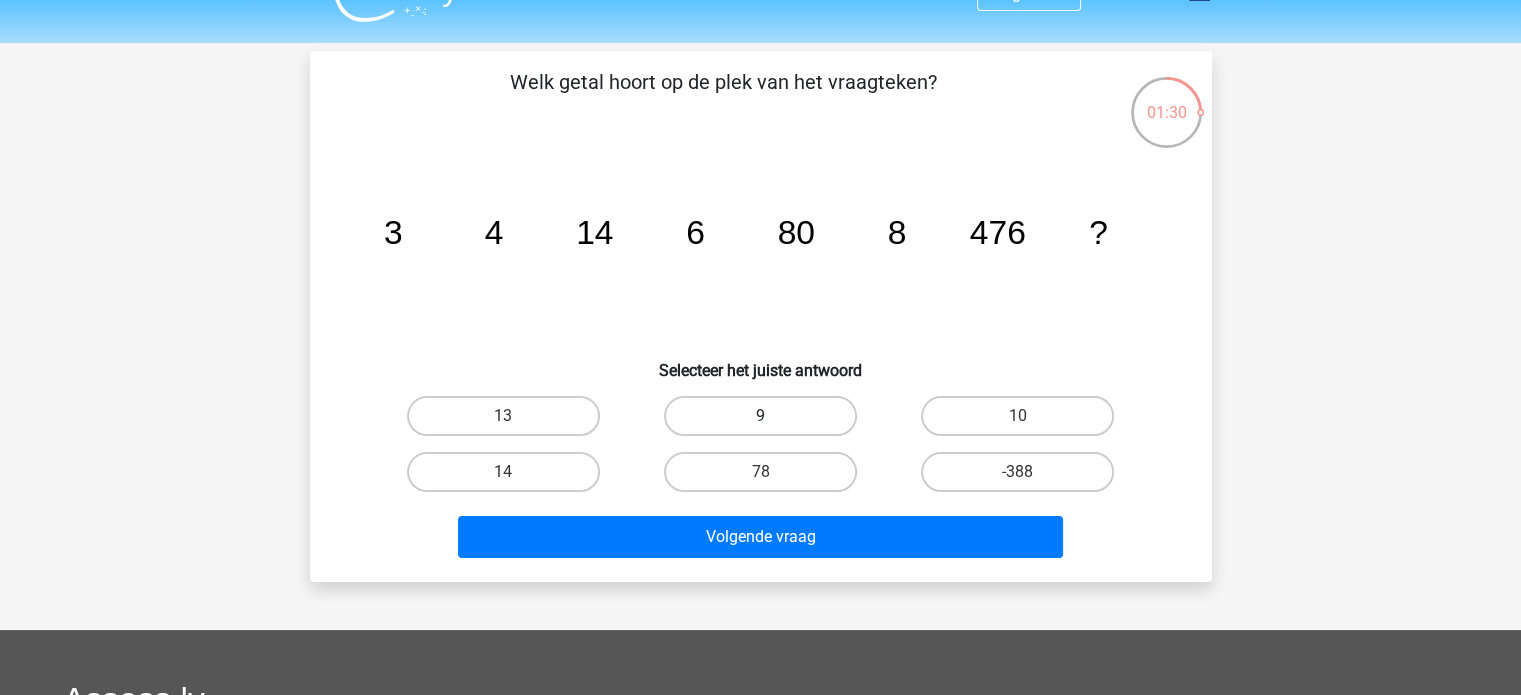 scroll, scrollTop: 40, scrollLeft: 0, axis: vertical 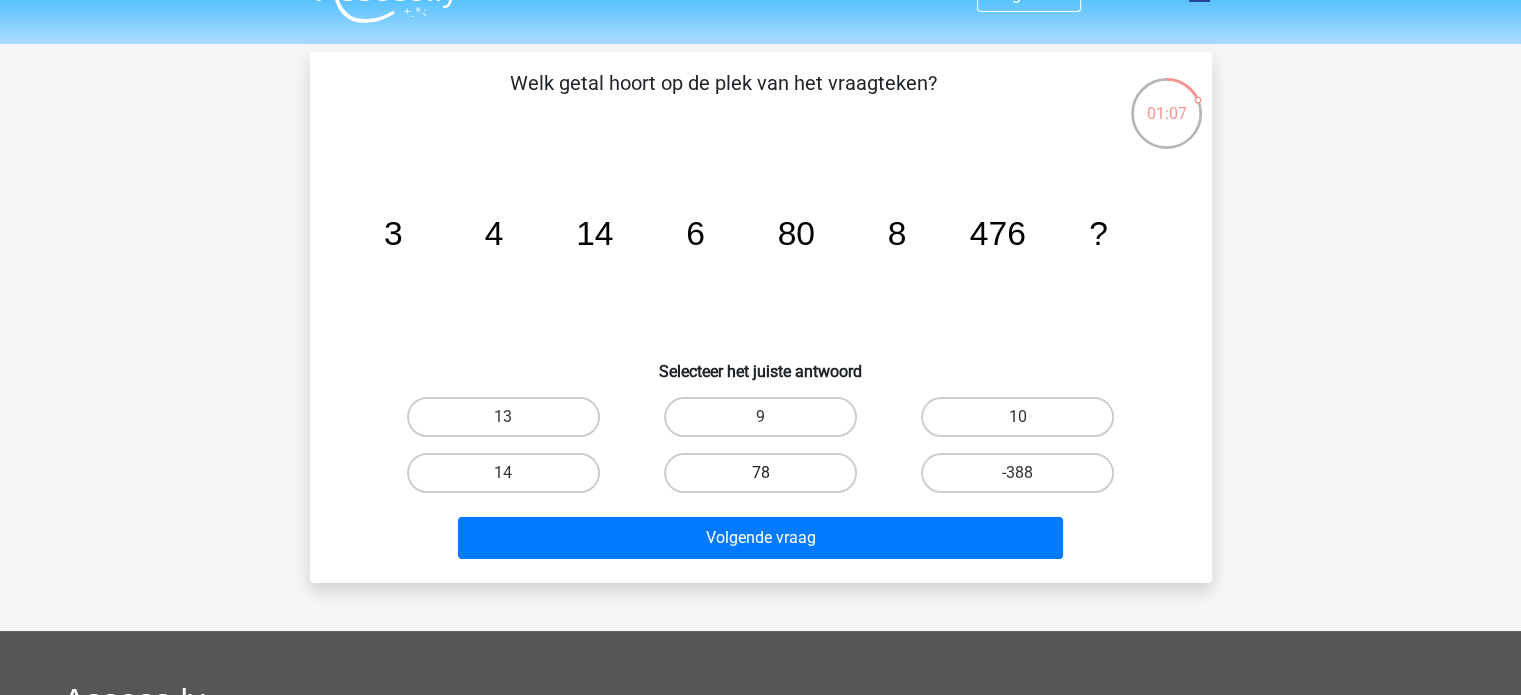 click on "78" at bounding box center (760, 473) 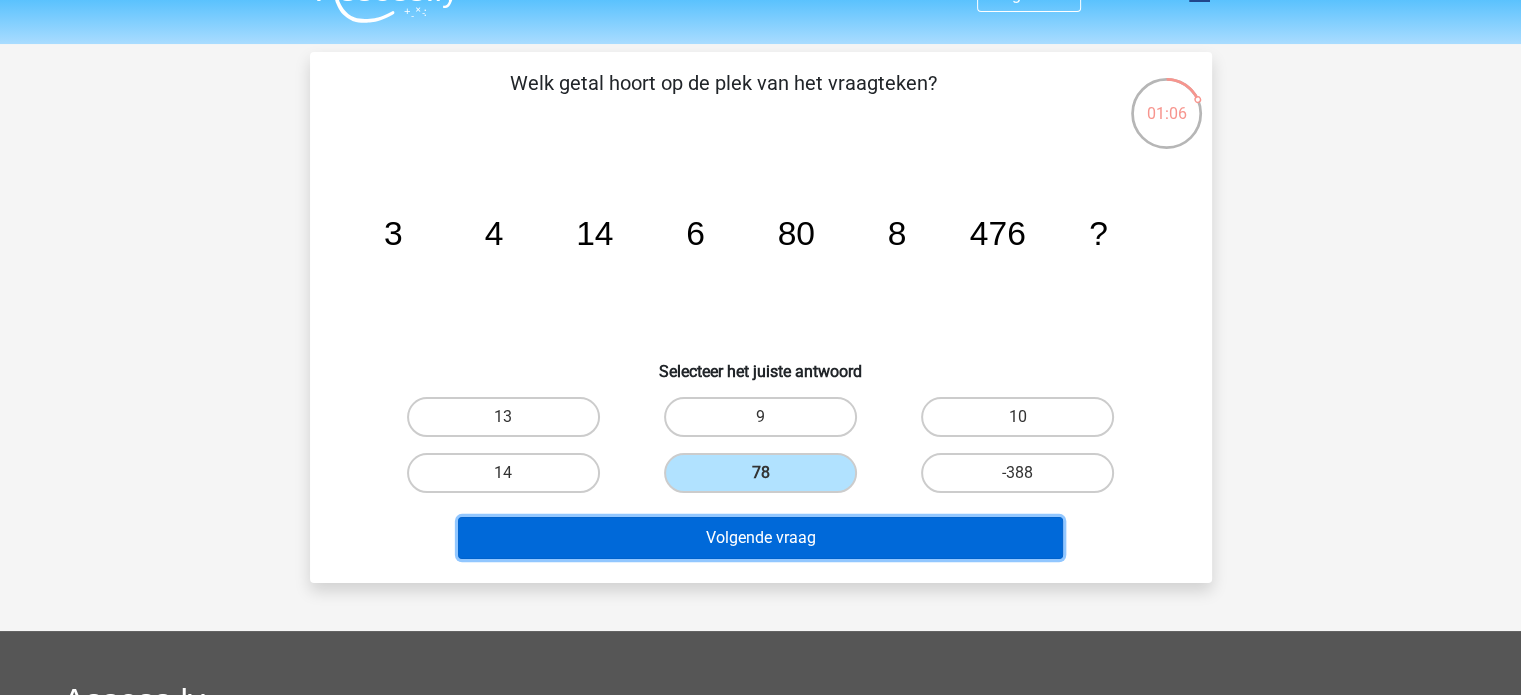 click on "Volgende vraag" at bounding box center (760, 538) 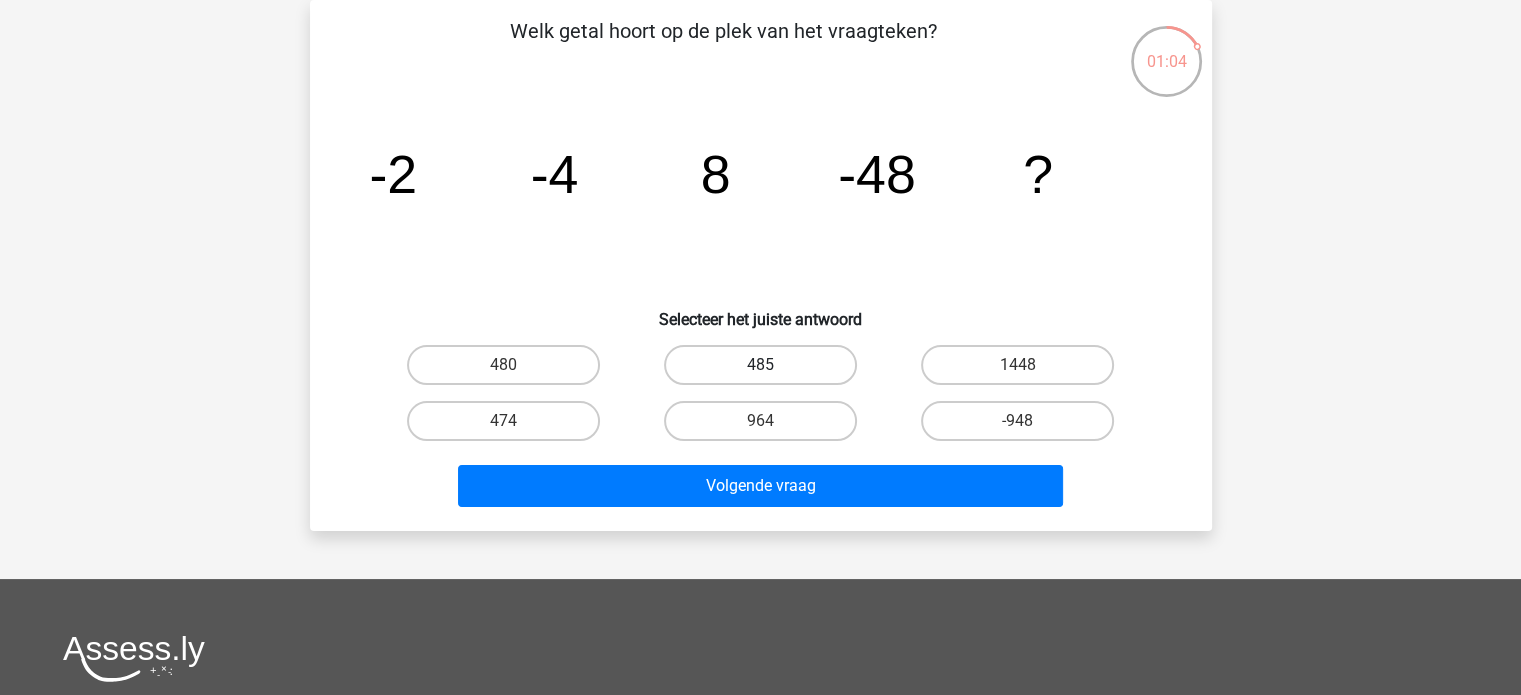scroll, scrollTop: 55, scrollLeft: 0, axis: vertical 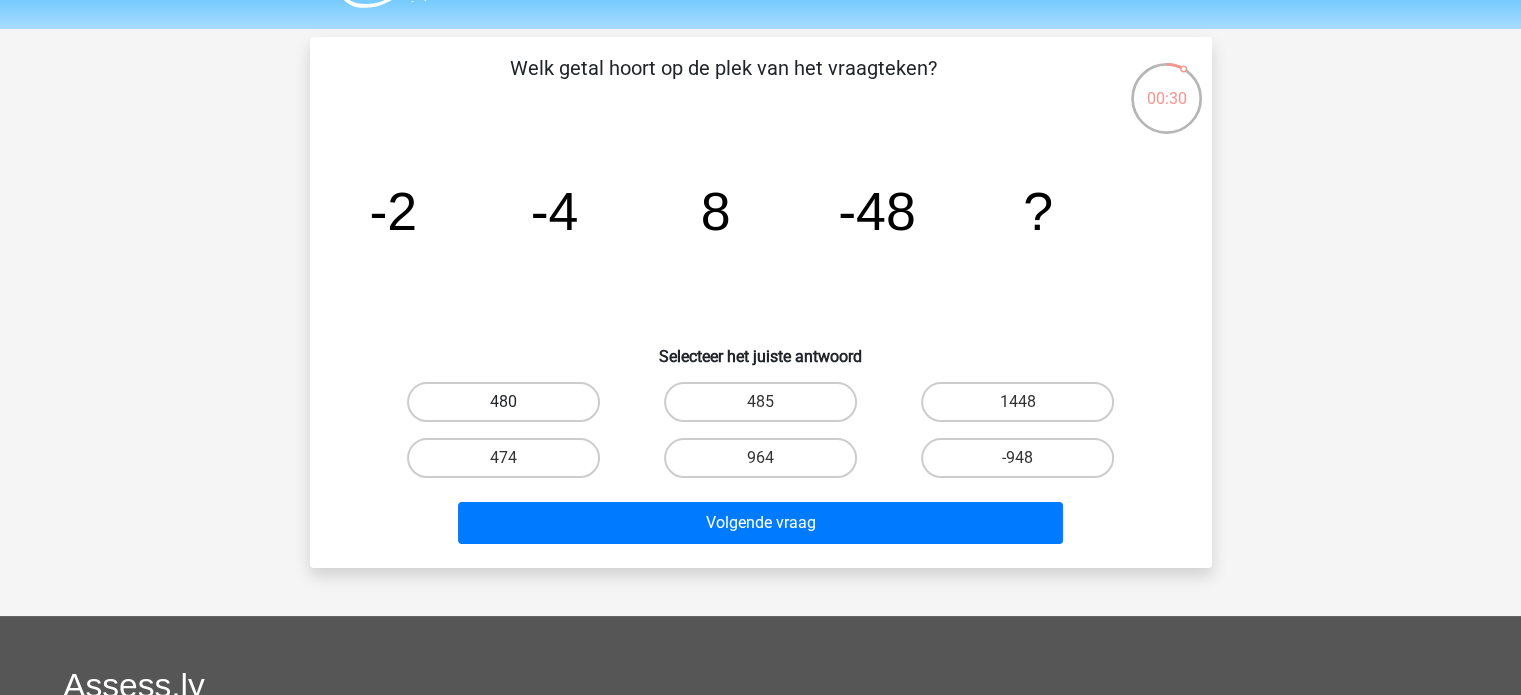 click on "480" at bounding box center (503, 402) 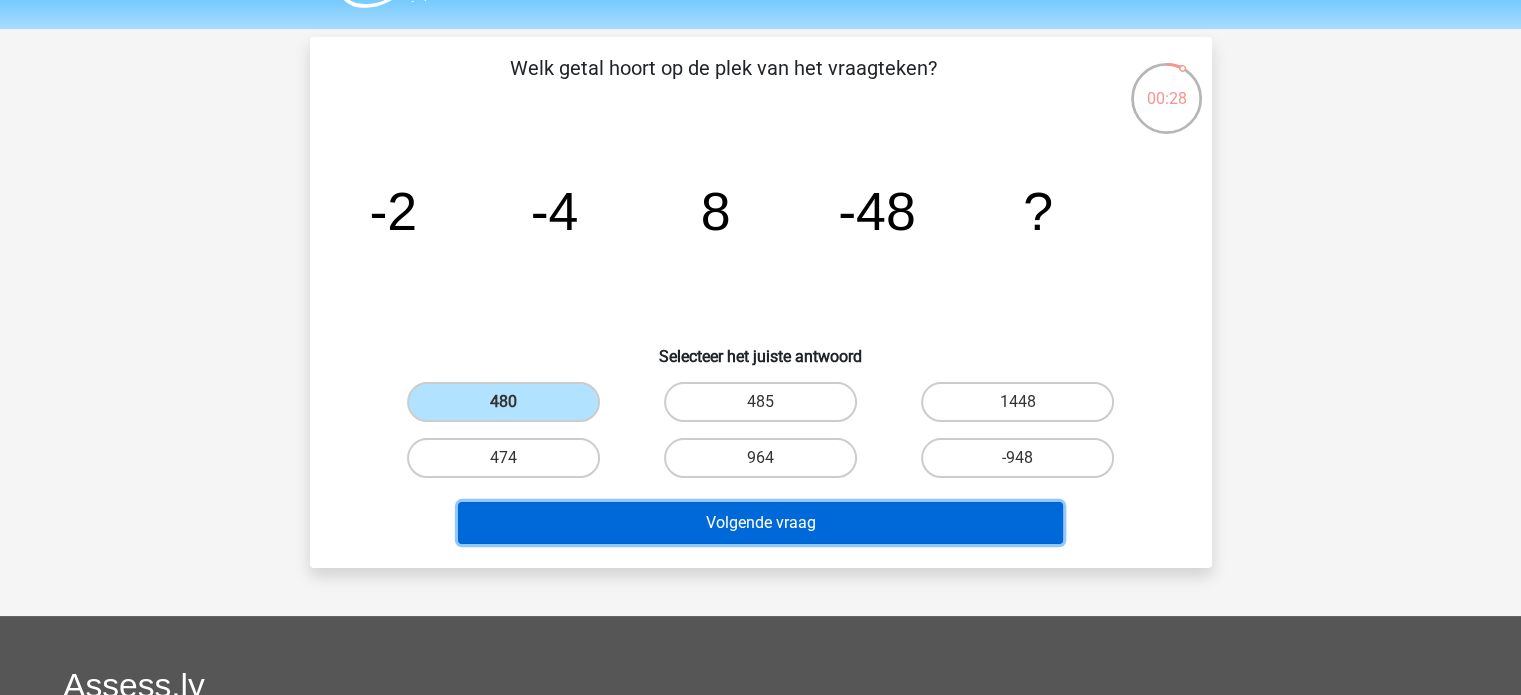 click on "Volgende vraag" at bounding box center (760, 523) 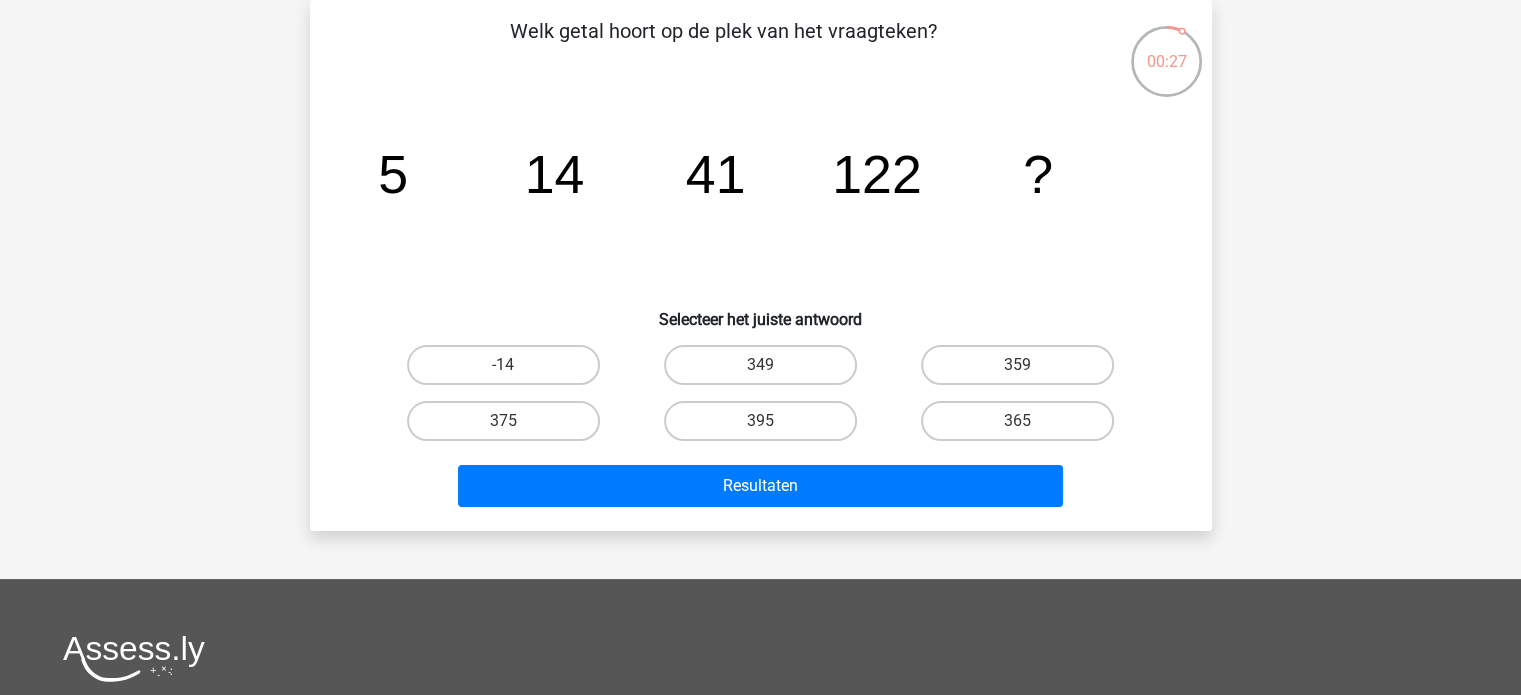 scroll, scrollTop: 35, scrollLeft: 0, axis: vertical 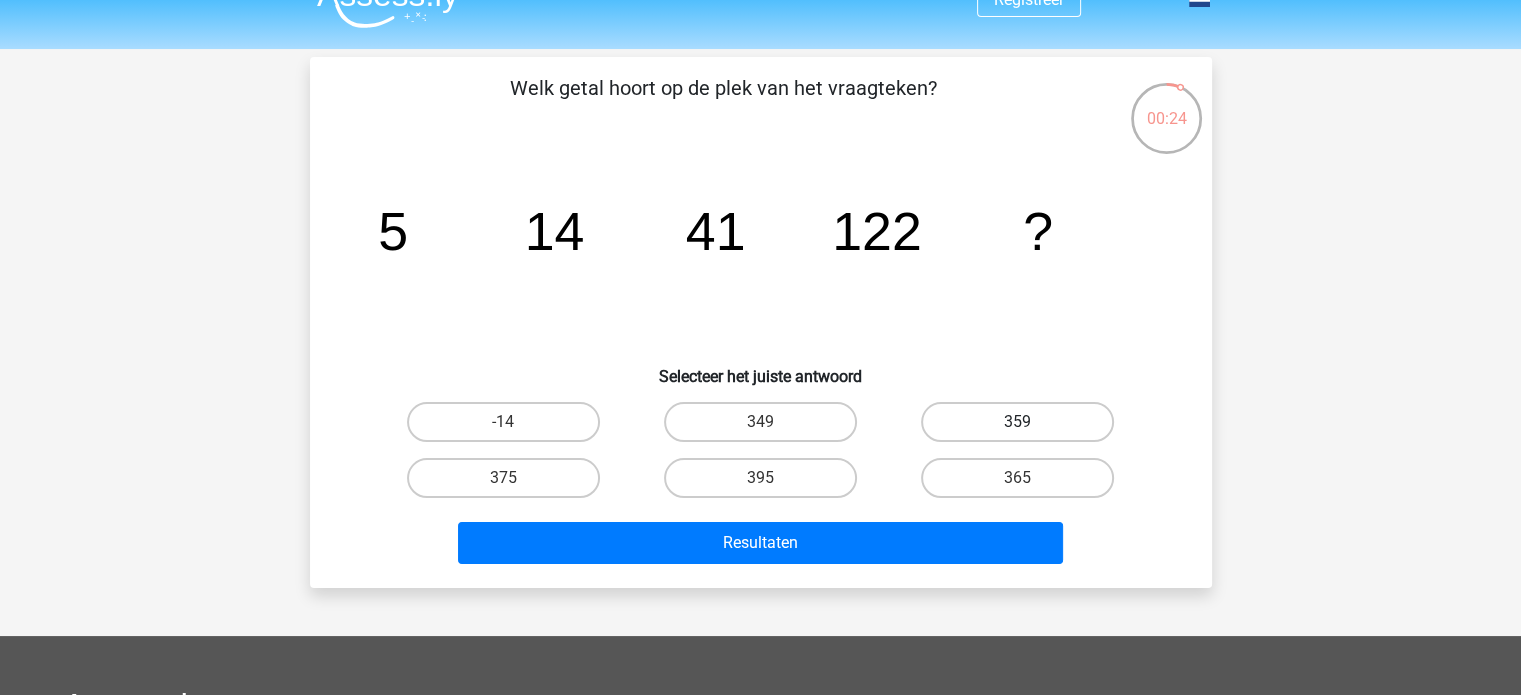 click on "359" at bounding box center [1017, 422] 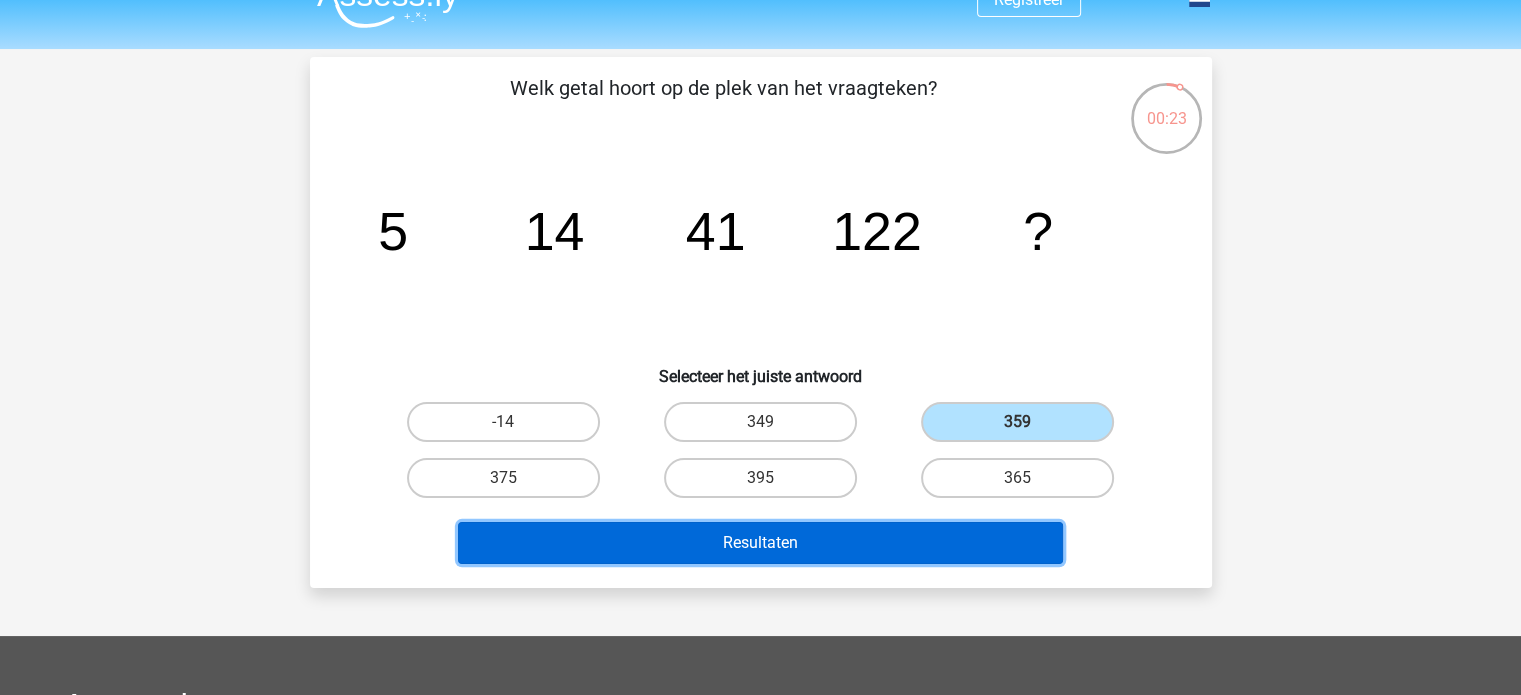 click on "Resultaten" at bounding box center [760, 543] 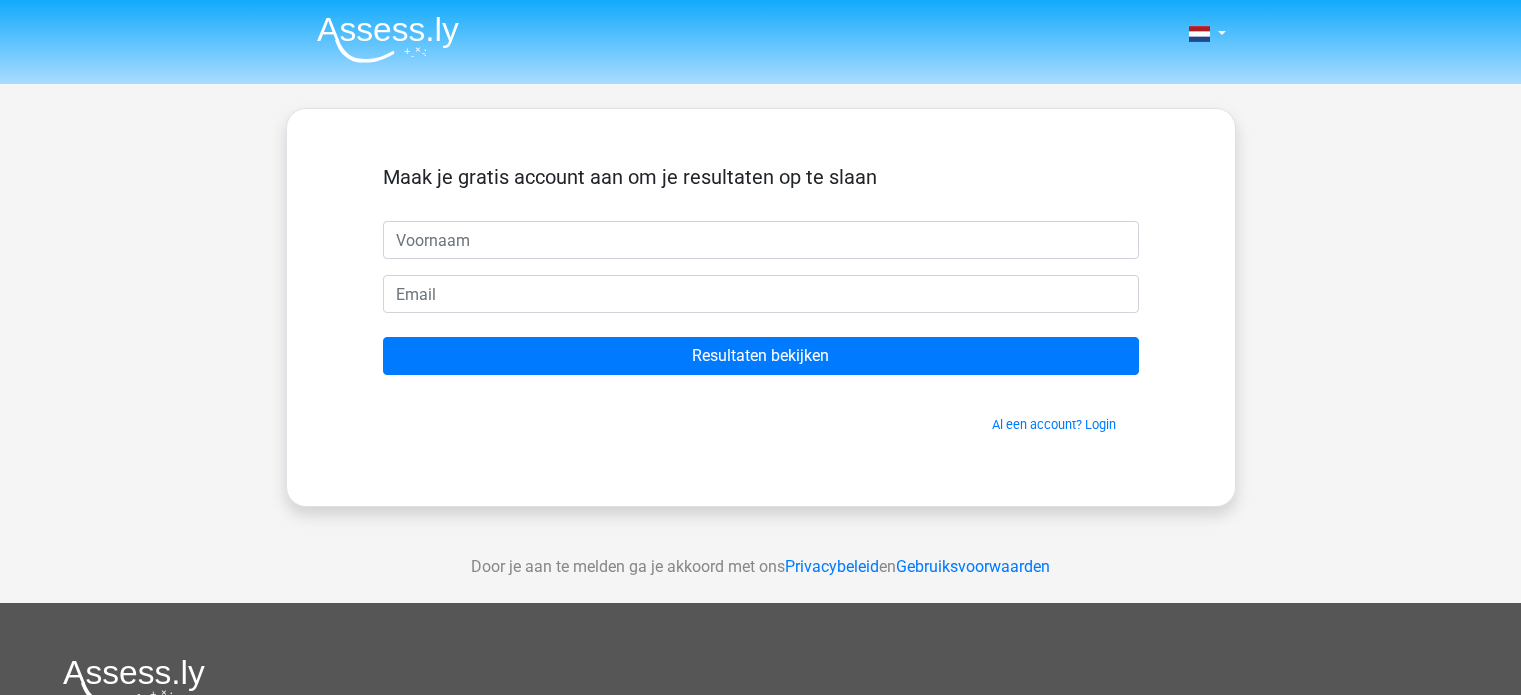 scroll, scrollTop: 0, scrollLeft: 0, axis: both 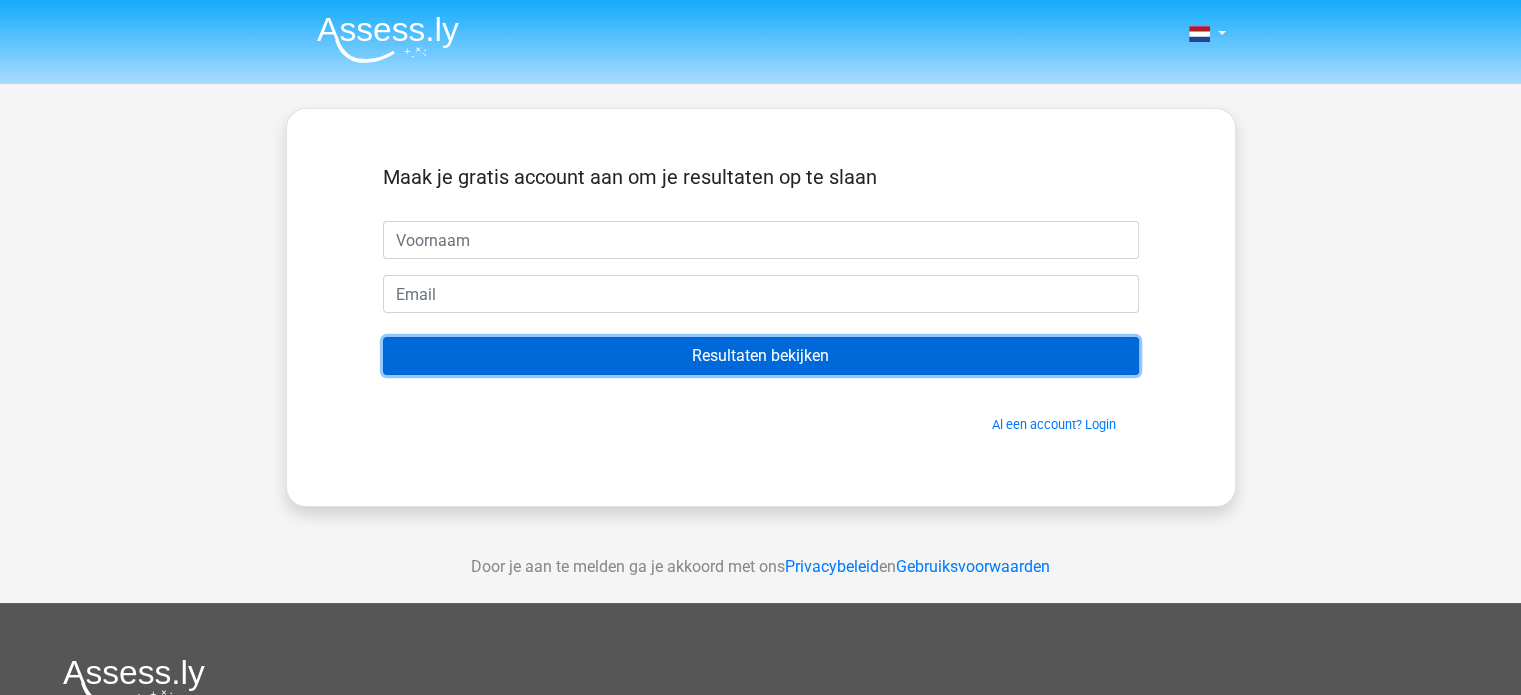 click on "Resultaten bekijken" at bounding box center (761, 356) 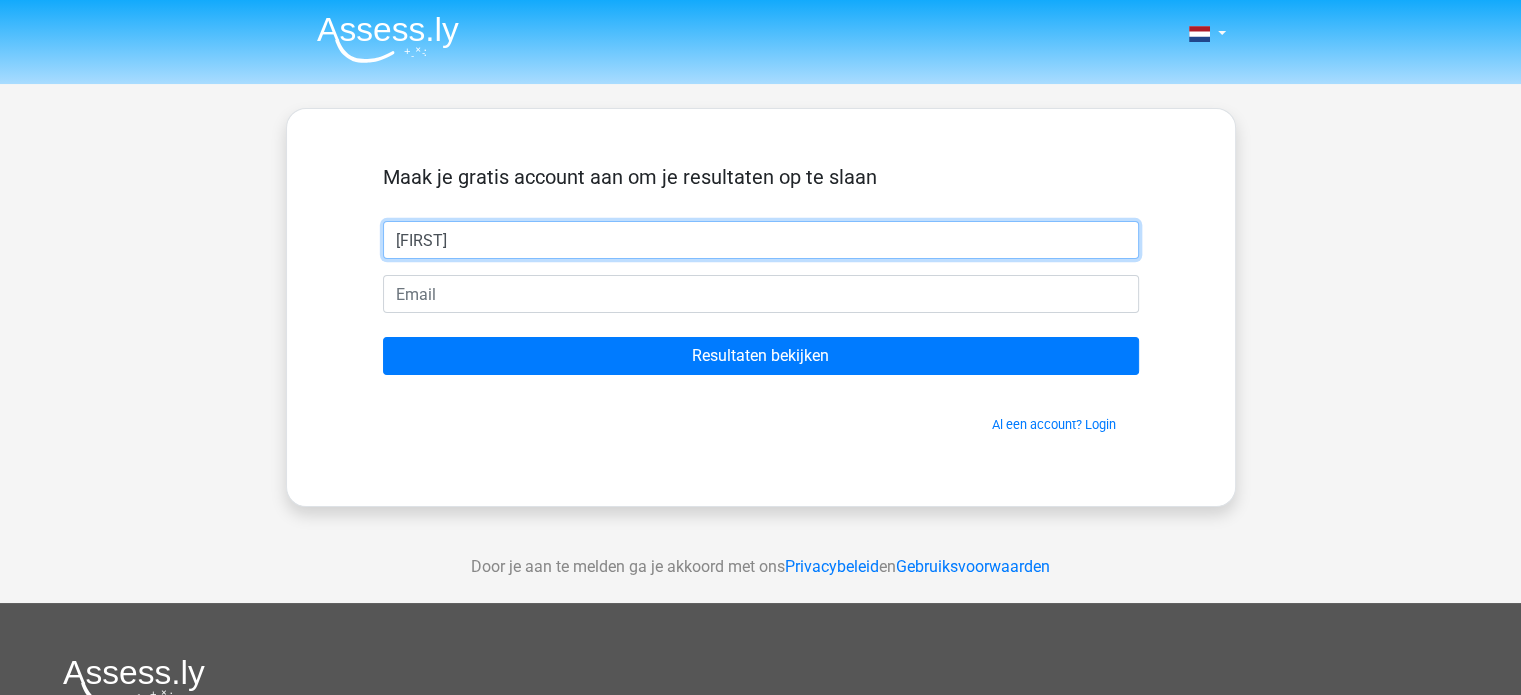 type on "[FIRST]" 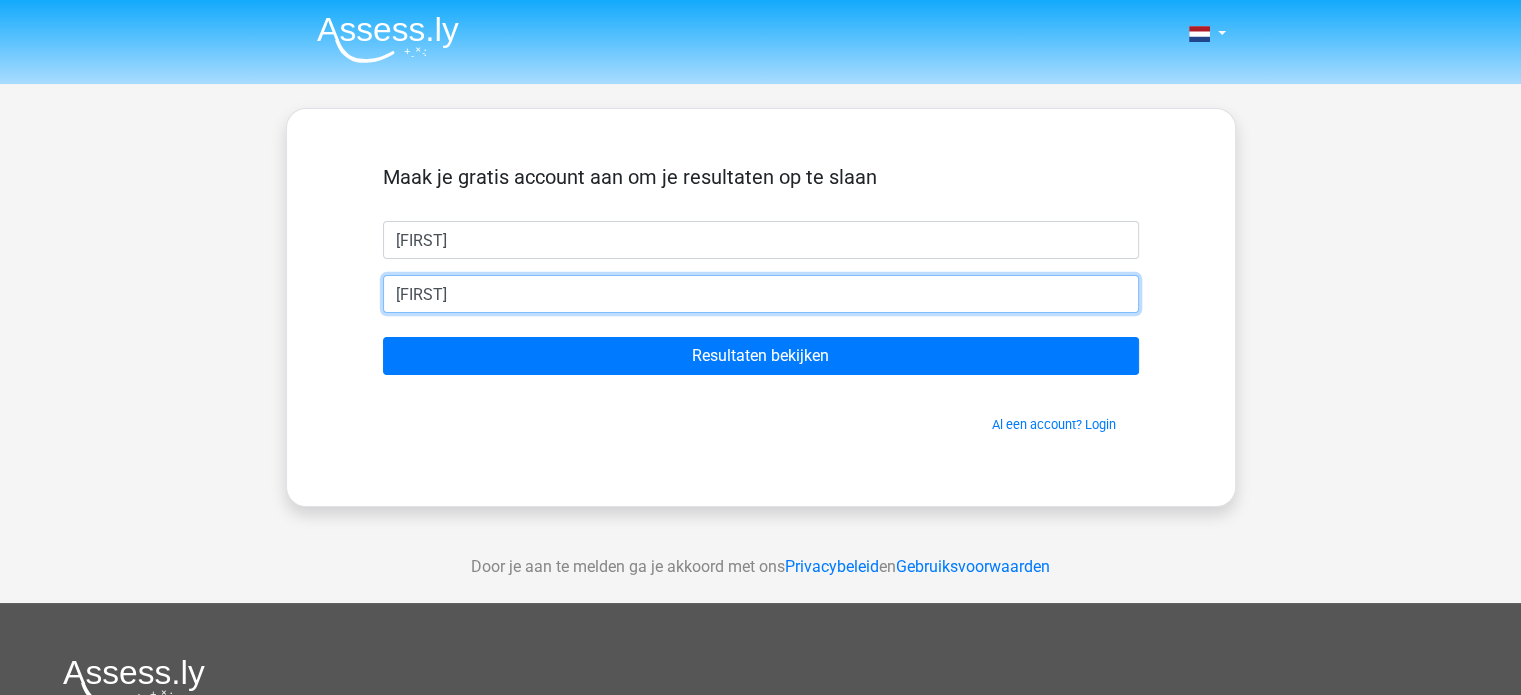 type on "[EMAIL]" 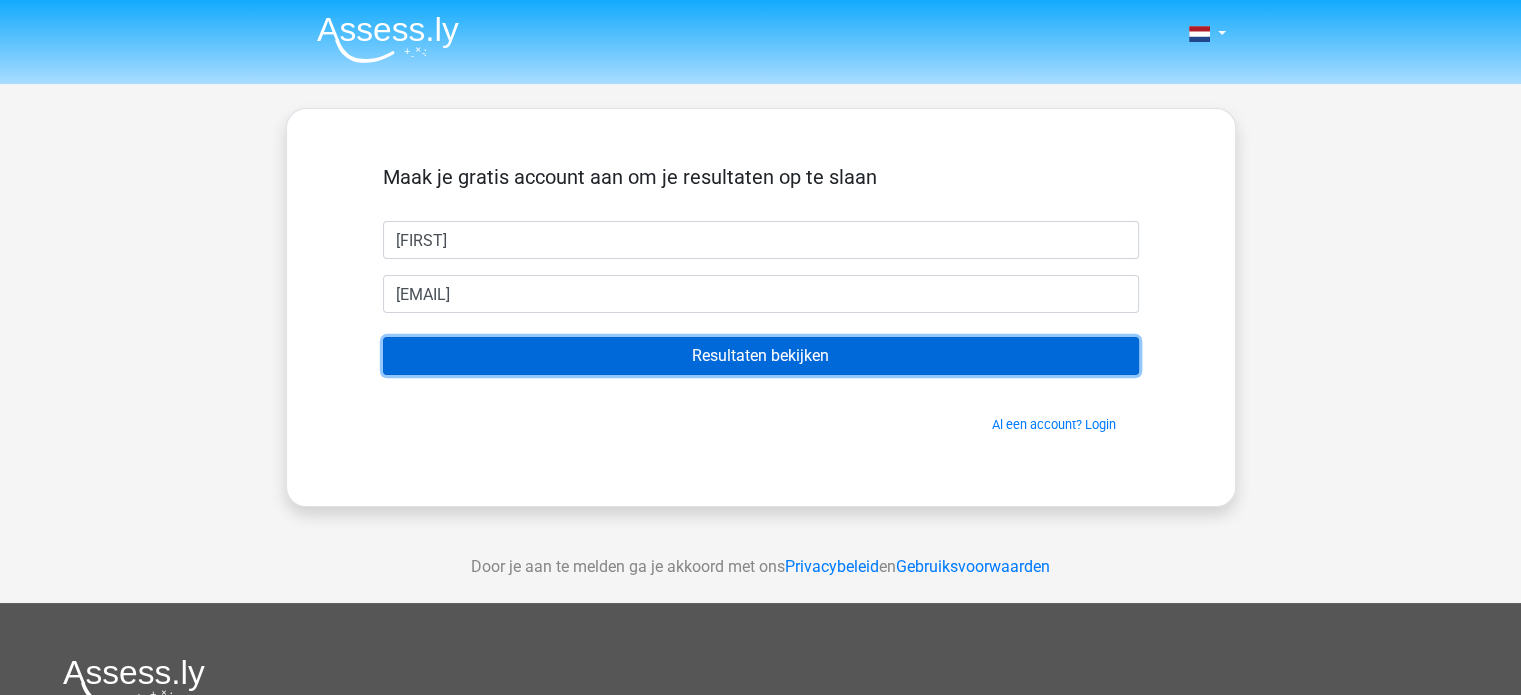 click on "Resultaten bekijken" at bounding box center (761, 356) 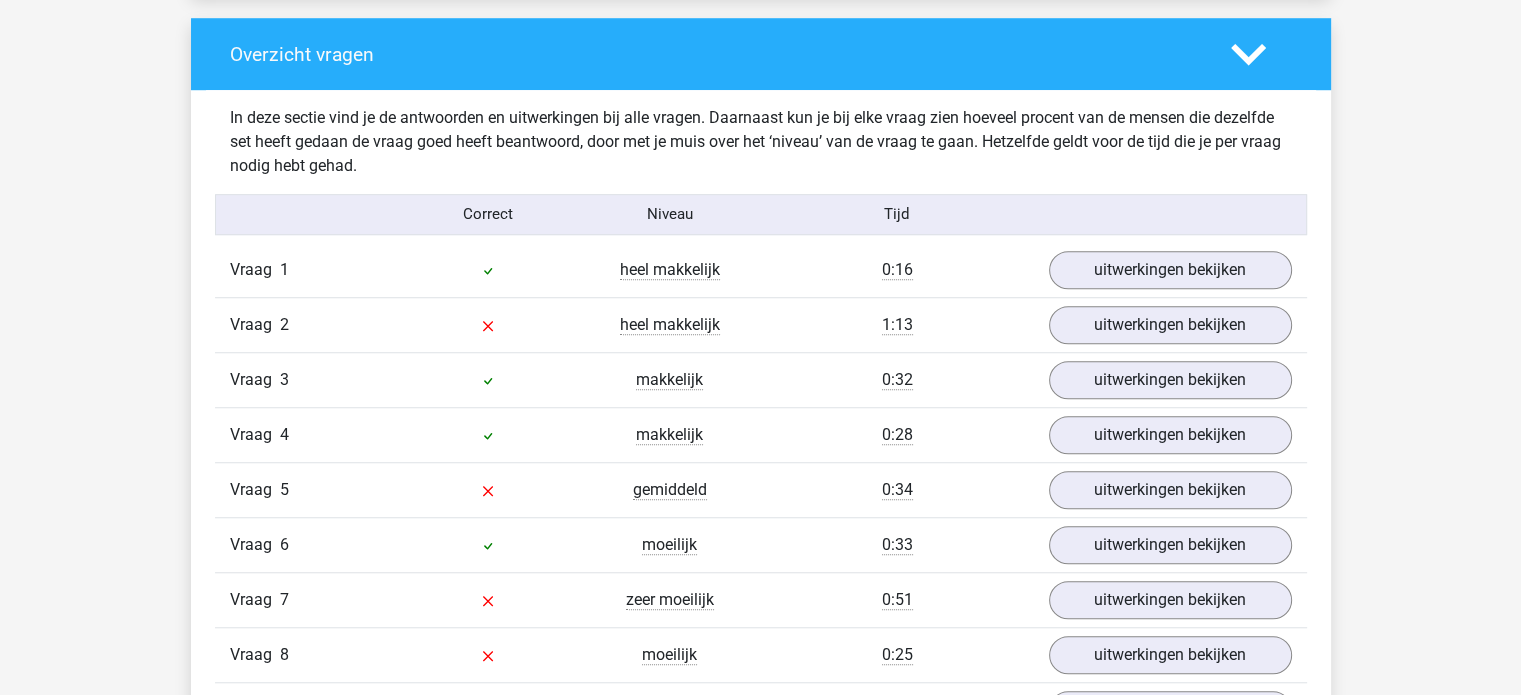 scroll, scrollTop: 1480, scrollLeft: 0, axis: vertical 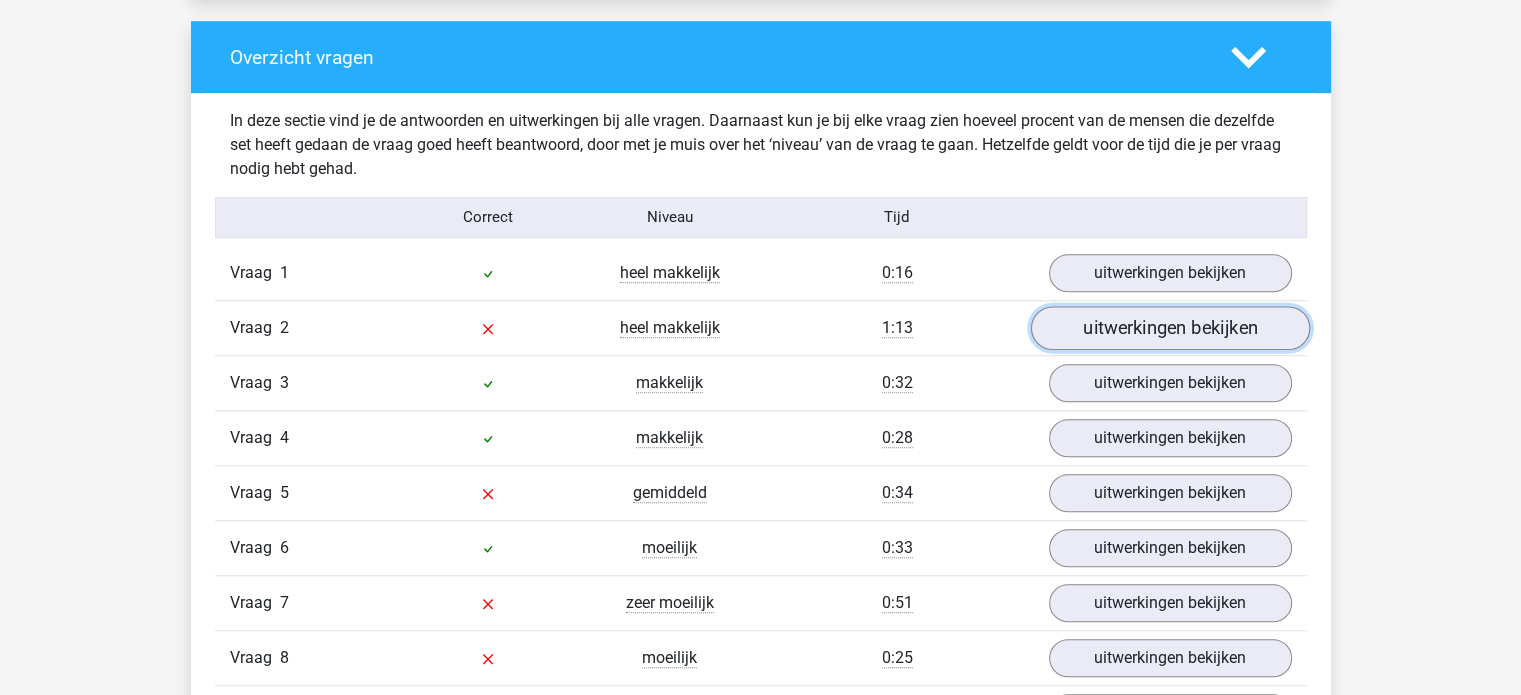 click on "uitwerkingen bekijken" at bounding box center (1169, 328) 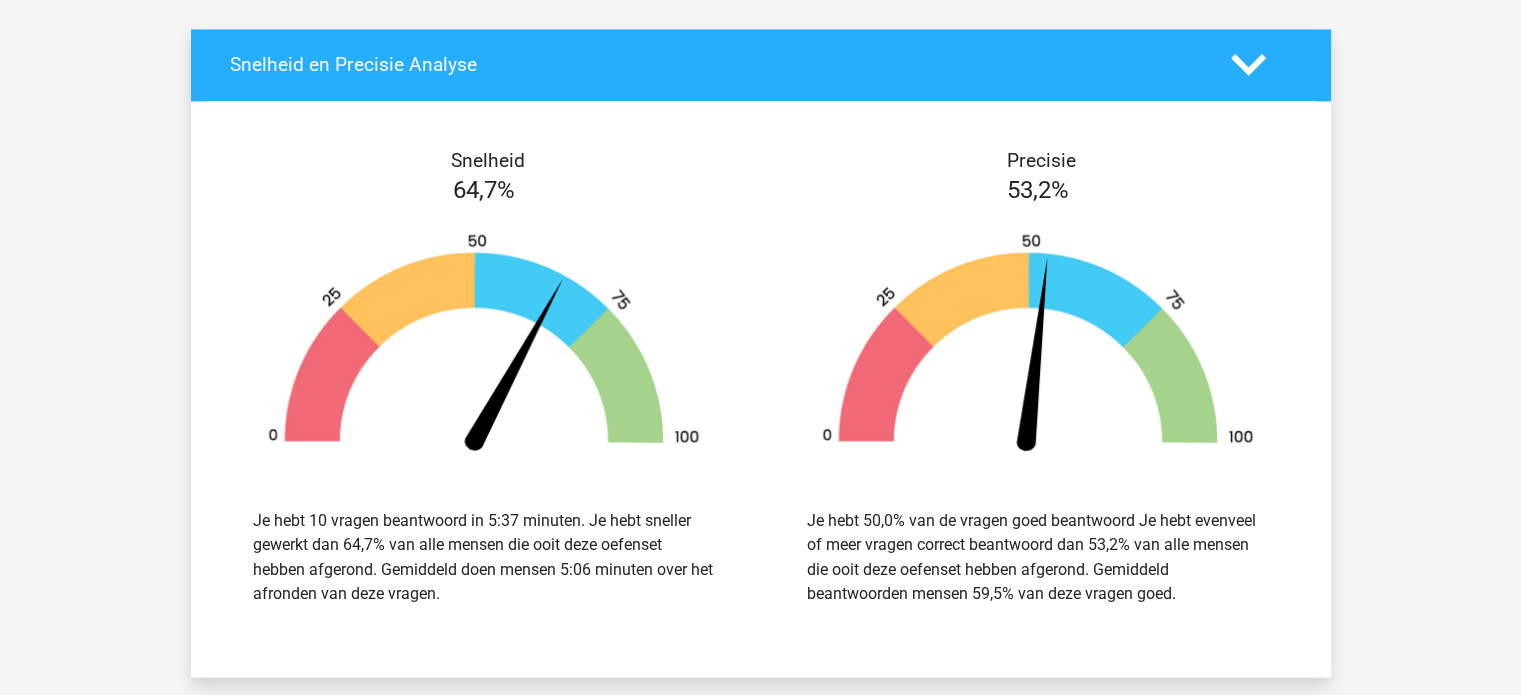scroll, scrollTop: 3232, scrollLeft: 0, axis: vertical 